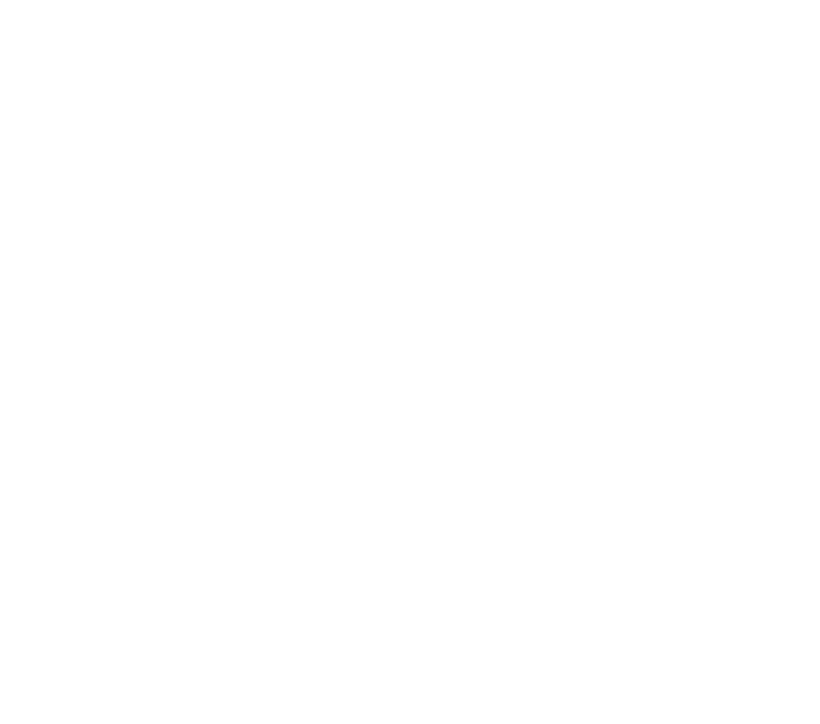 scroll, scrollTop: 0, scrollLeft: 0, axis: both 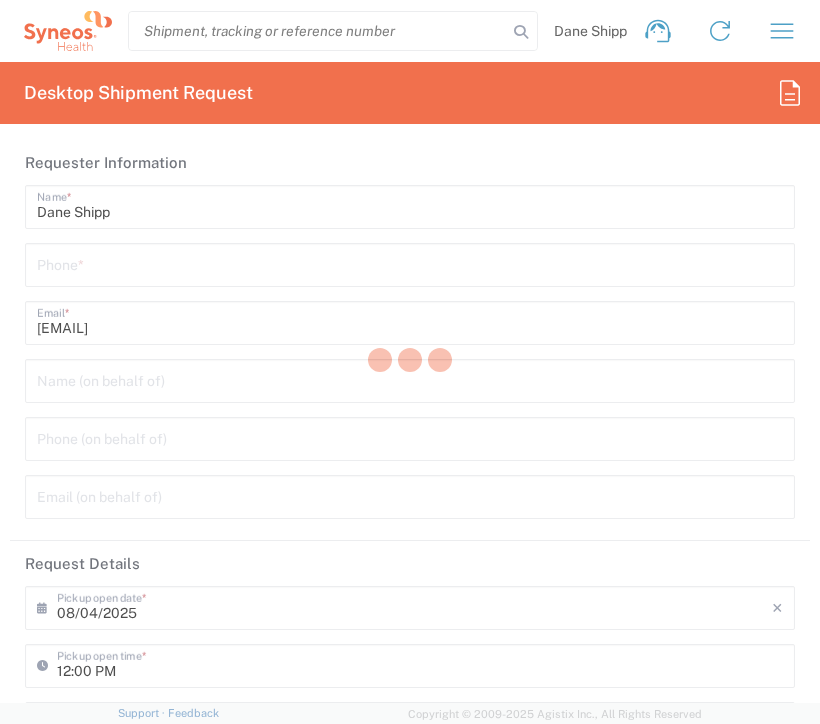 type on "3420" 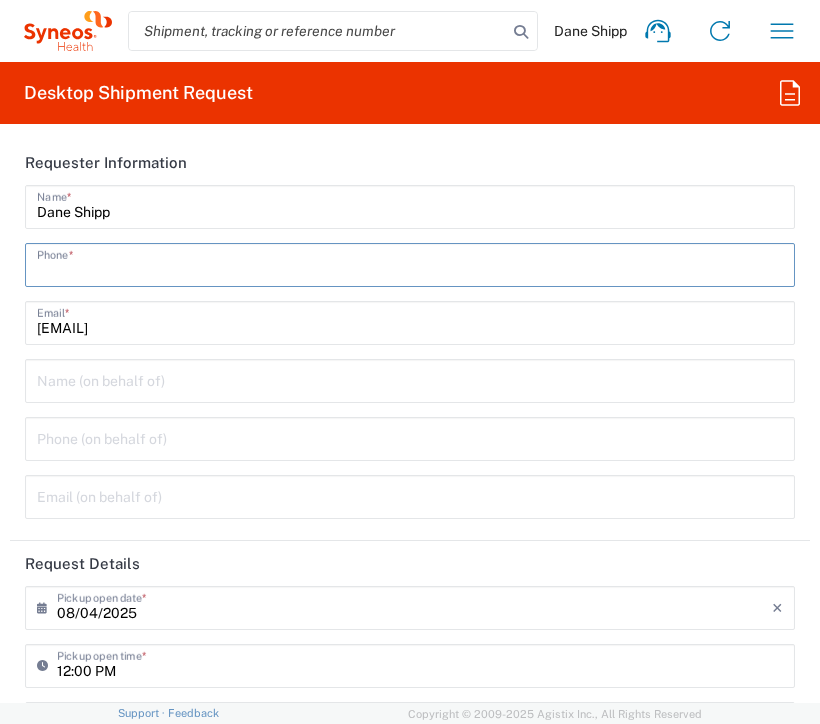 click at bounding box center (410, 263) 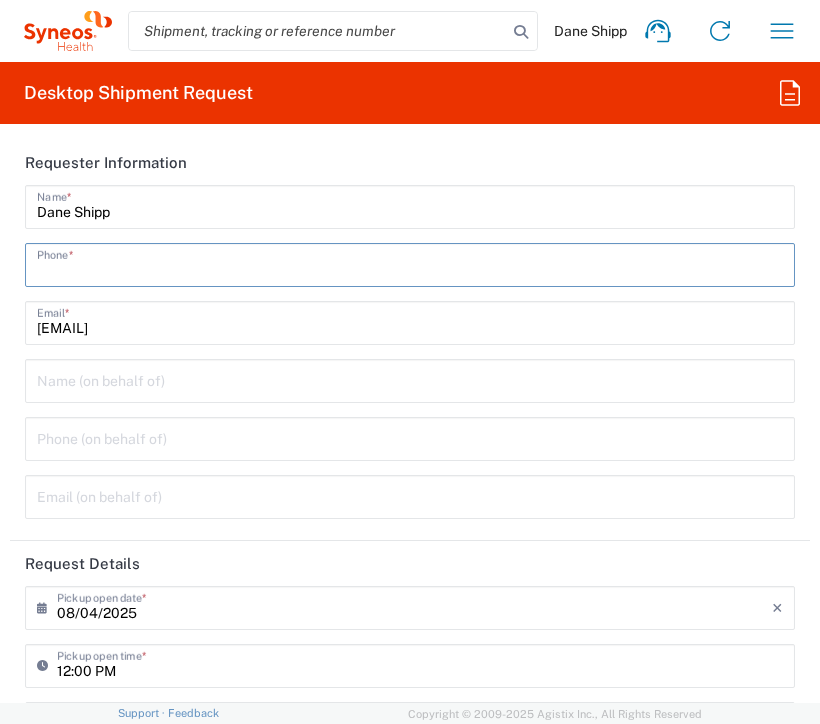 type on "7605255635" 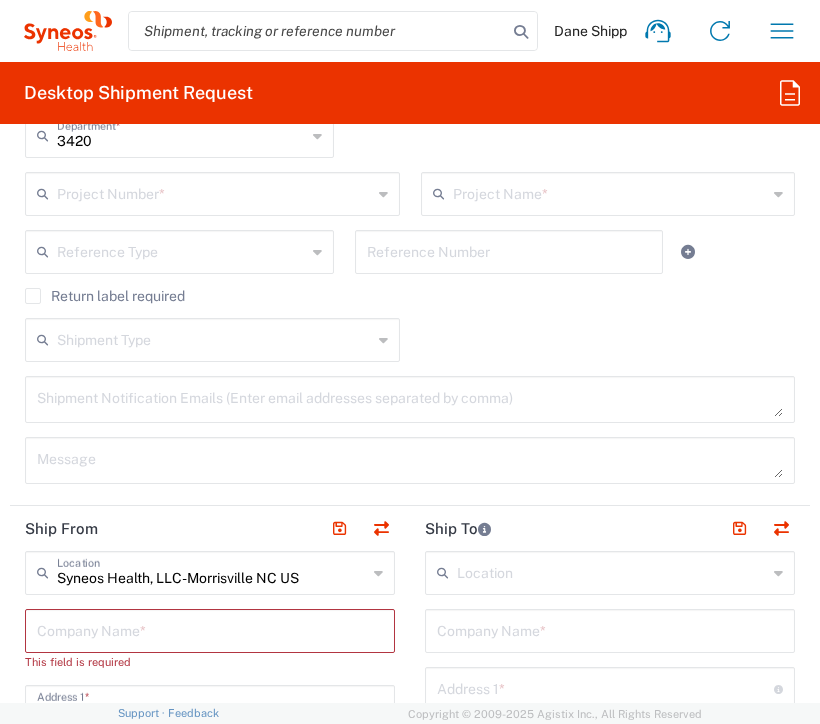 scroll, scrollTop: 900, scrollLeft: 0, axis: vertical 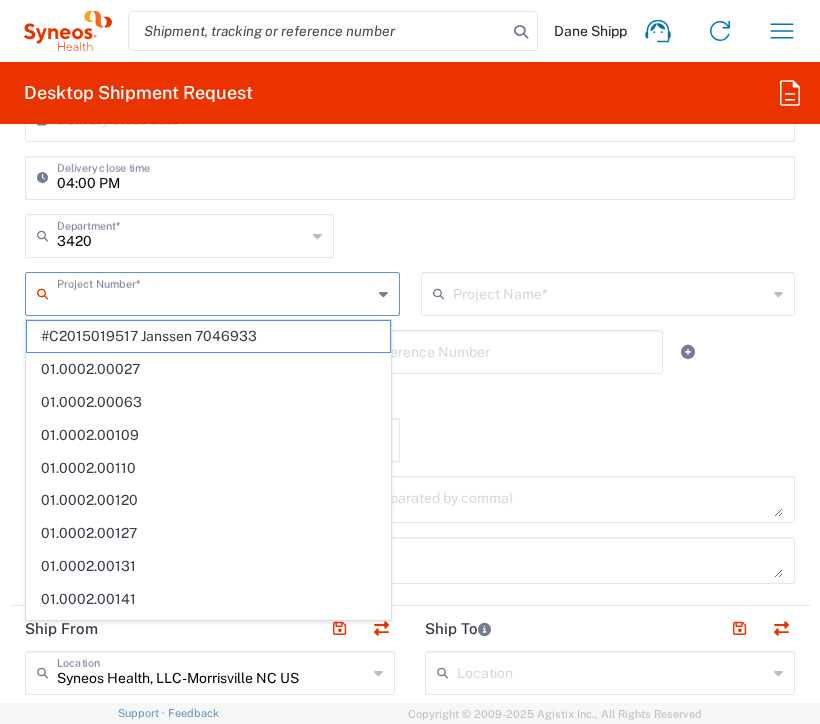 click at bounding box center [214, 292] 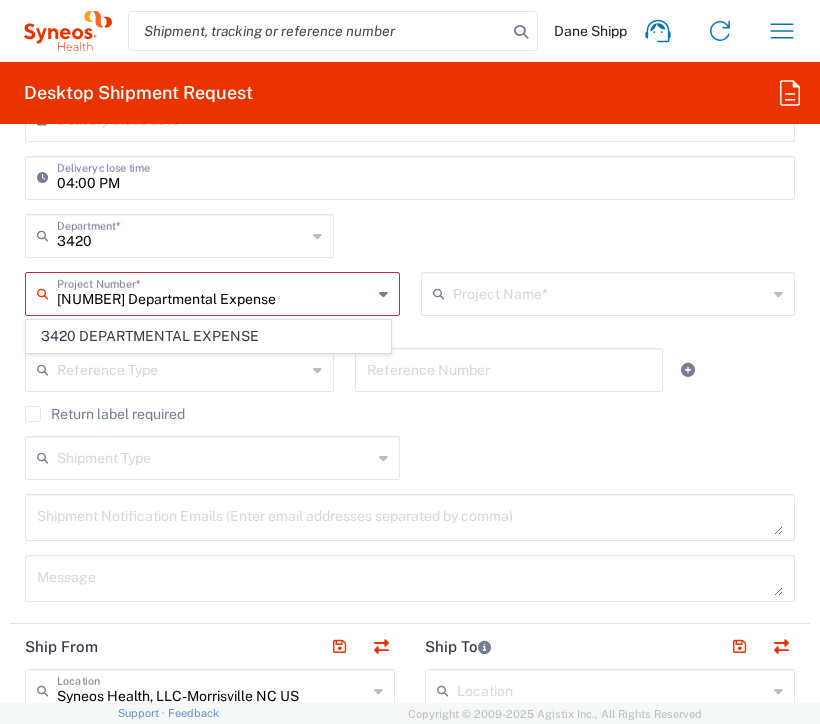 type on "[NUMBER] Departmental Expense" 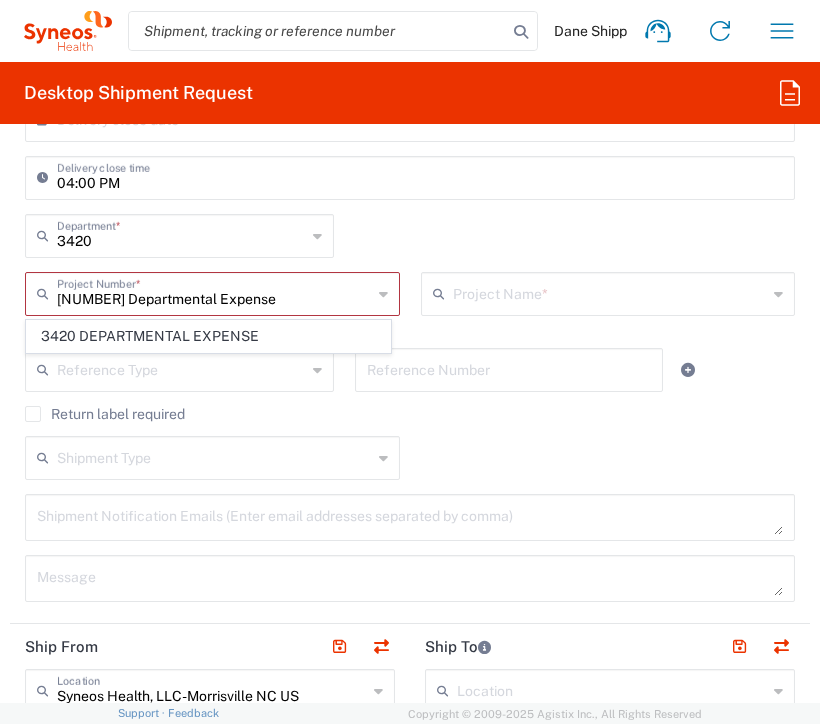 click on "[NUMBER]  Department  * [NUMBER] [NUMBER] [NUMBER] [NUMBER] [NUMBER] [NUMBER] [NUMBER] [NUMBER] [NUMBER] [NUMBER] [NUMBER] [NUMBER] [NUMBER] [NUMBER] [NUMBER] [NUMBER] [NUMBER] [NUMBER] [NUMBER] [NUMBER] [NUMBER] [NUMBER] [NUMBER] [NUMBER] [NUMBER] [NUMBER] [NUMBER] [NUMBER] [NUMBER] [NUMBER] [NUMBER] [NUMBER] [NUMBER] [NUMBER] [NUMBER] [NUMBER] [NUMBER] [NUMBER] [NUMBER] [NUMBER] [NUMBER] [NUMBER] [NUMBER] [NUMBER] [NUMBER] [NUMBER] [NUMBER] [NUMBER]" 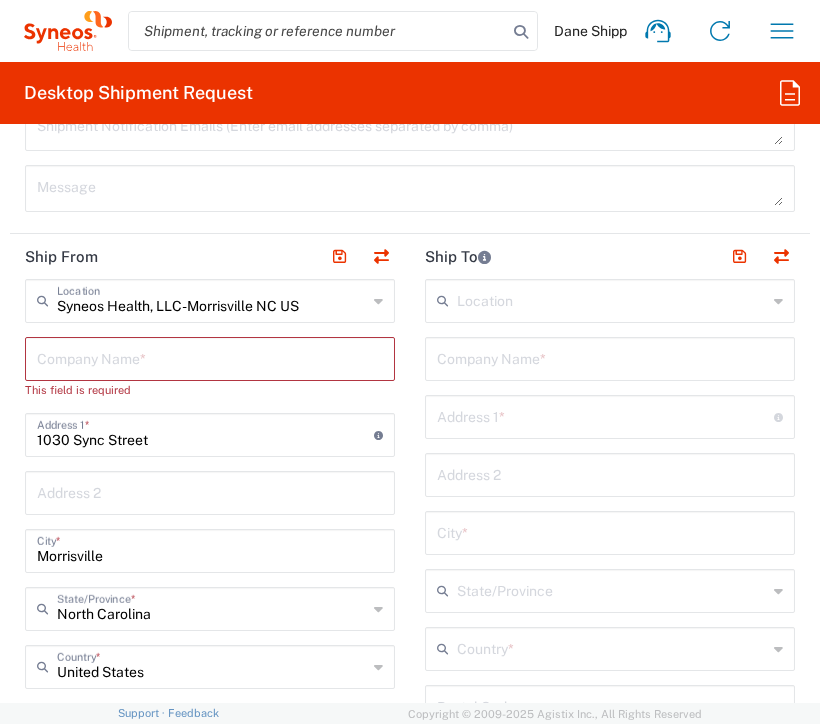 scroll, scrollTop: 1300, scrollLeft: 0, axis: vertical 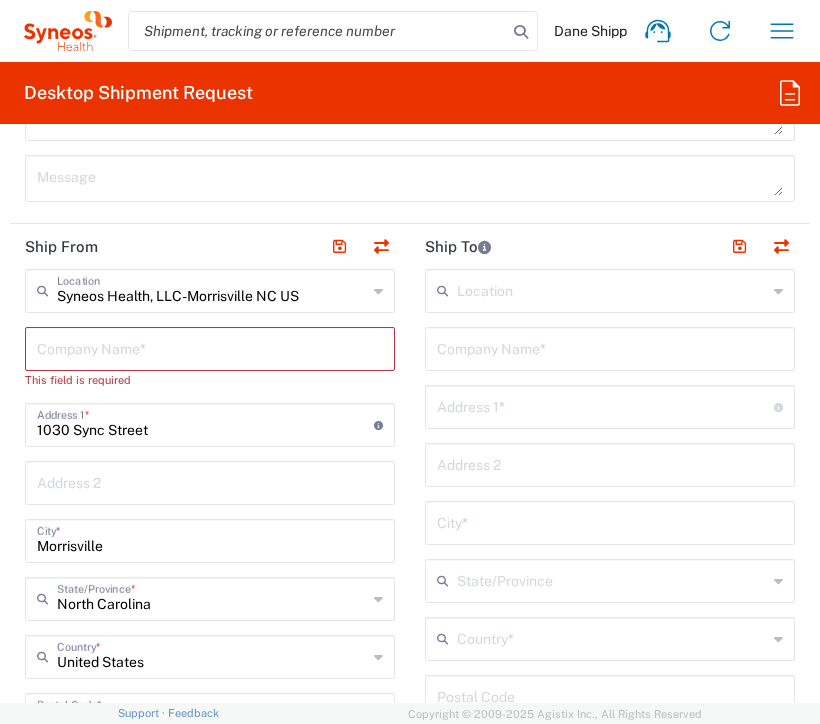 click at bounding box center (210, 347) 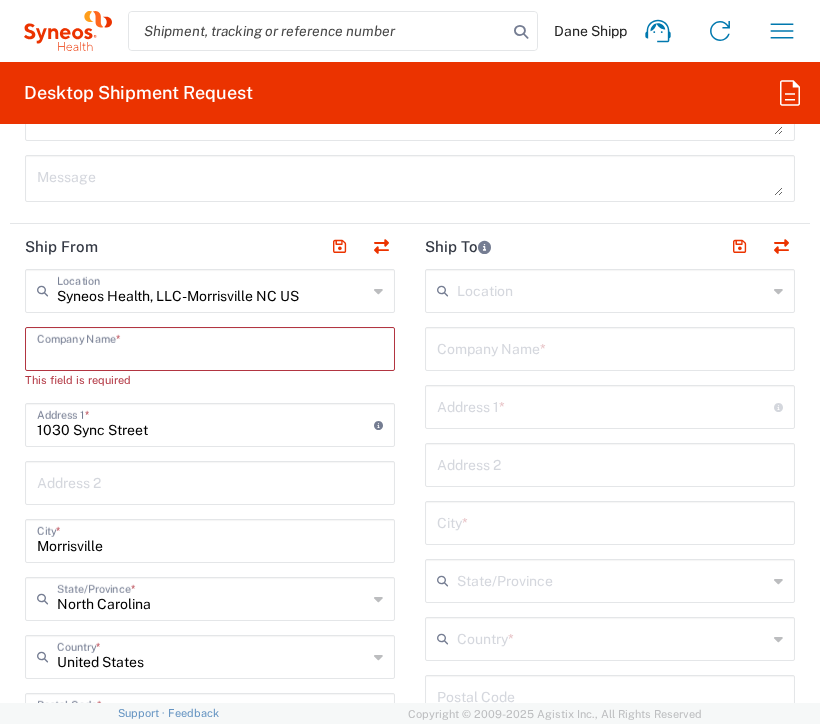 type on "S" 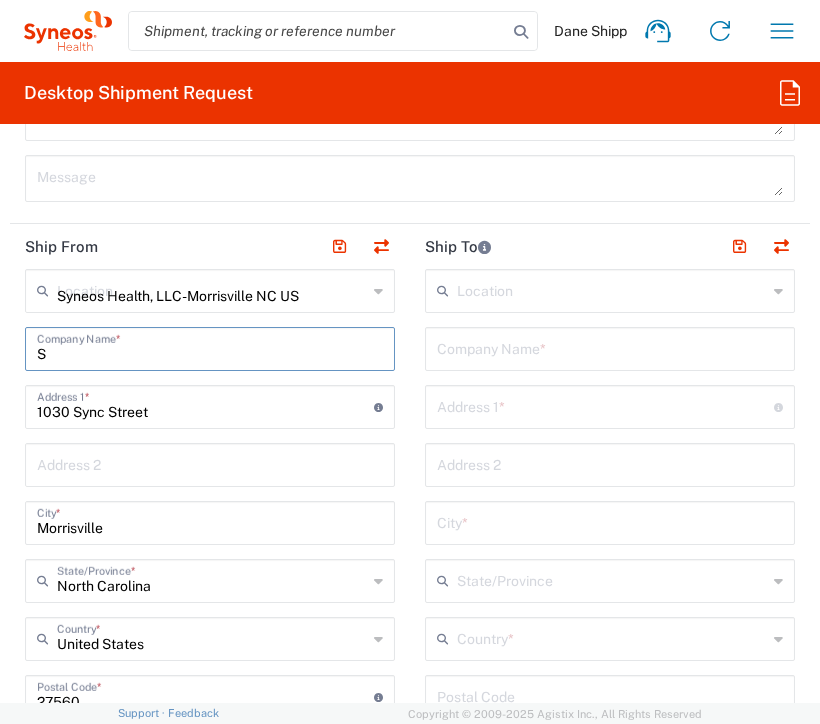 type 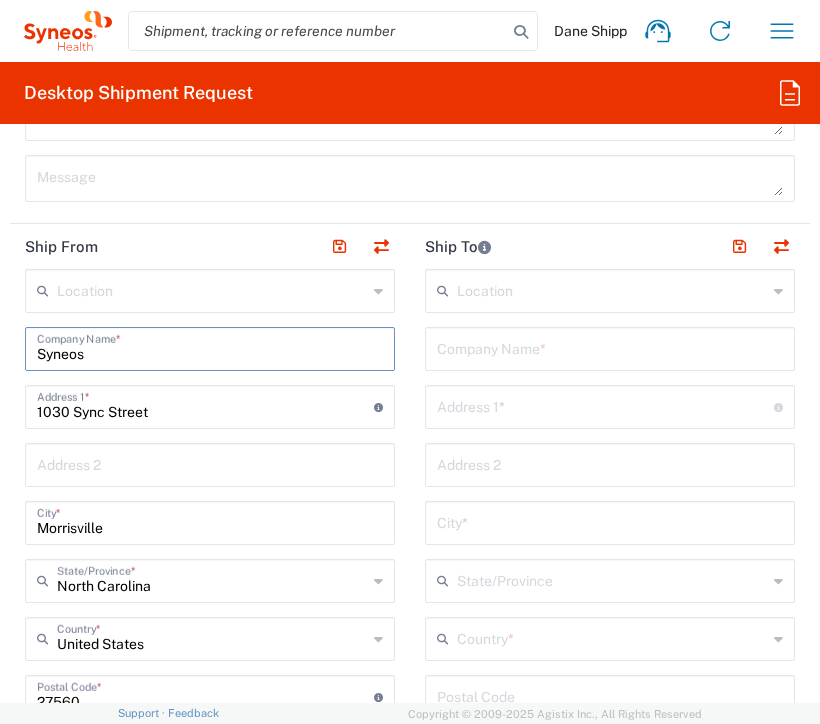 type on "Syneos" 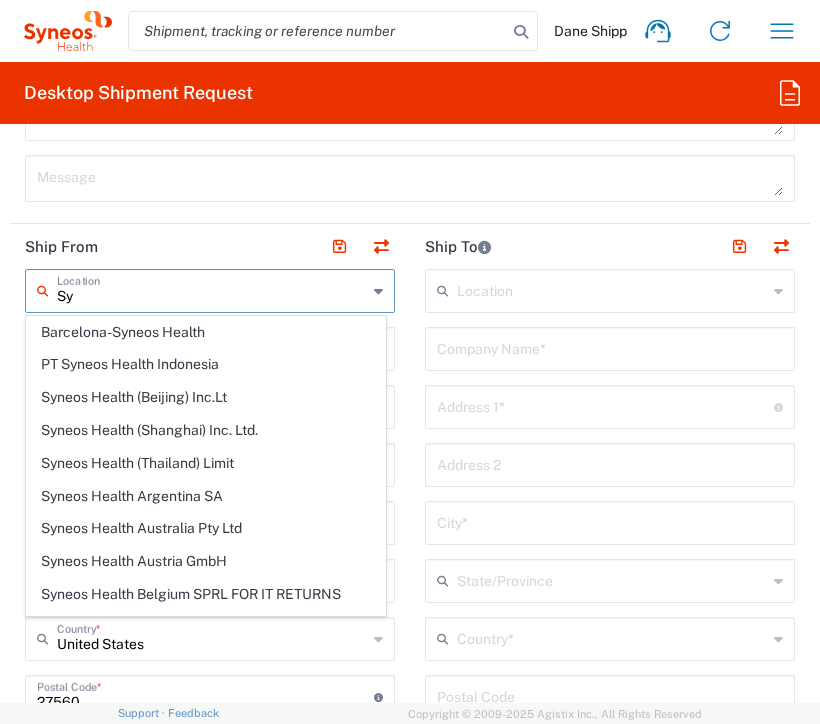type on "S" 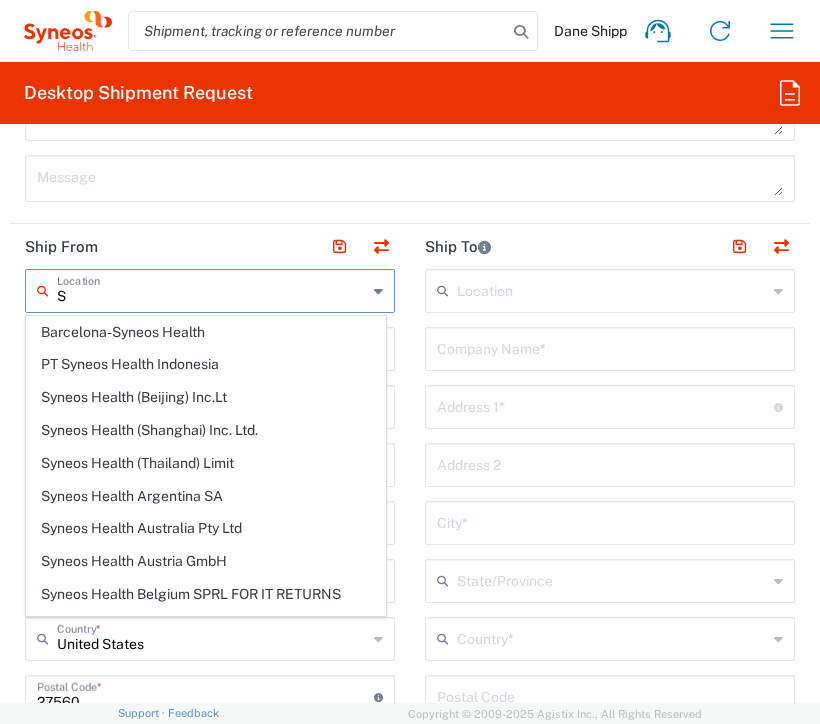 type 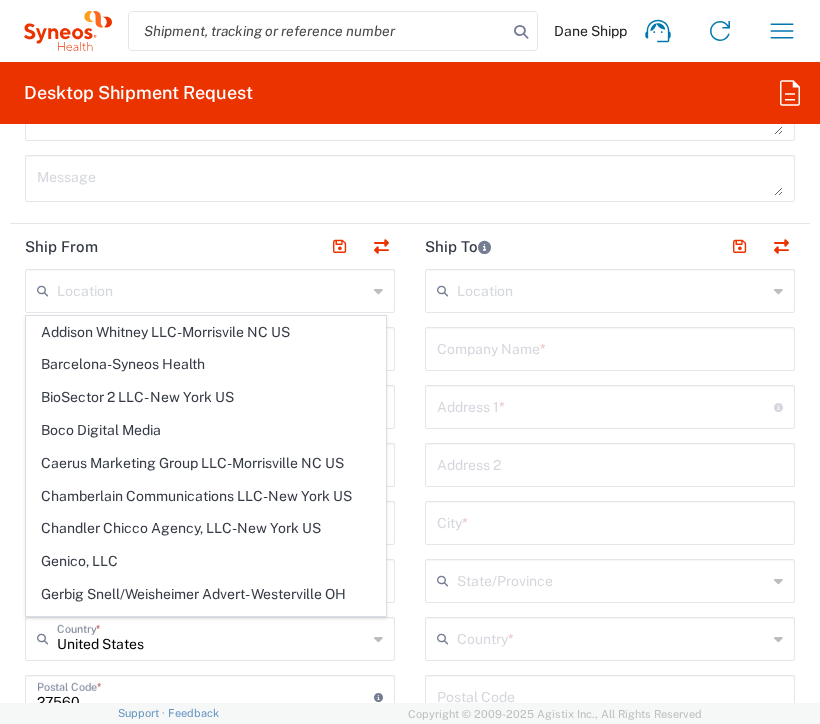click on "Request Details  08/04/2025 ×  Pickup open date  * Cancel Apply 12:00 PM  Pickup open time  * 08/04/2025 ×  Pickup close date  * Cancel Apply 04:00 PM  Pickup close time  *  Schedule pickup  When scheduling a pickup please be sure to meet the following criteria:
1. Pickup window should start at least 2 hours after current time.
2.Pickup window needs to be at least 2 hours.
3.Pickup close time should not exceed business hours.
×  Delivery open date  Cancel Apply 08:00 AM  Delivery open time  ×  Delivery close date  Cancel Apply 04:00 PM  Delivery close time  [NUMBER]  Department  * [NUMBER] [NUMBER] [NUMBER] [NUMBER] [NUMBER] [NUMBER] [NUMBER] [NUMBER] [NUMBER] [NUMBER] [NUMBER] [NUMBER] [NUMBER] [NUMBER] [NUMBER] [NUMBER] [NUMBER] [NUMBER] [NUMBER] [NUMBER] [NUMBER] [NUMBER] [NUMBER] [NUMBER] [NUMBER] [NUMBER] [NUMBER] [NUMBER] [NUMBER] [NUMBER] [NUMBER] [NUMBER] [NUMBER] [NUMBER] [NUMBER] [NUMBER] [NUMBER] [NUMBER] [NUMBER] [NUMBER] [NUMBER] [NUMBER] [NUMBER] [NUMBER] [NUMBER] [NUMBER] [NUMBER] [NUMBER]  Project Number  * [NUMBER] DEPARTMENTAL EXPENSE This field is required  Project Name  * (Canada) 3 Clinical Educ-00198 0000092391  BMS - MDO 01.0002.00344-Safety Academy" 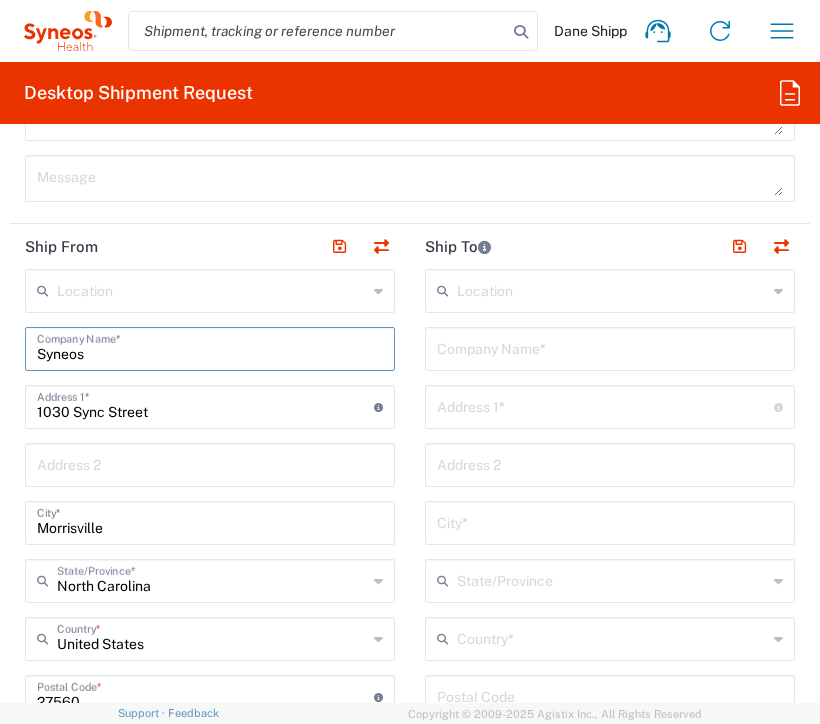 click on "Syneos" at bounding box center (210, 347) 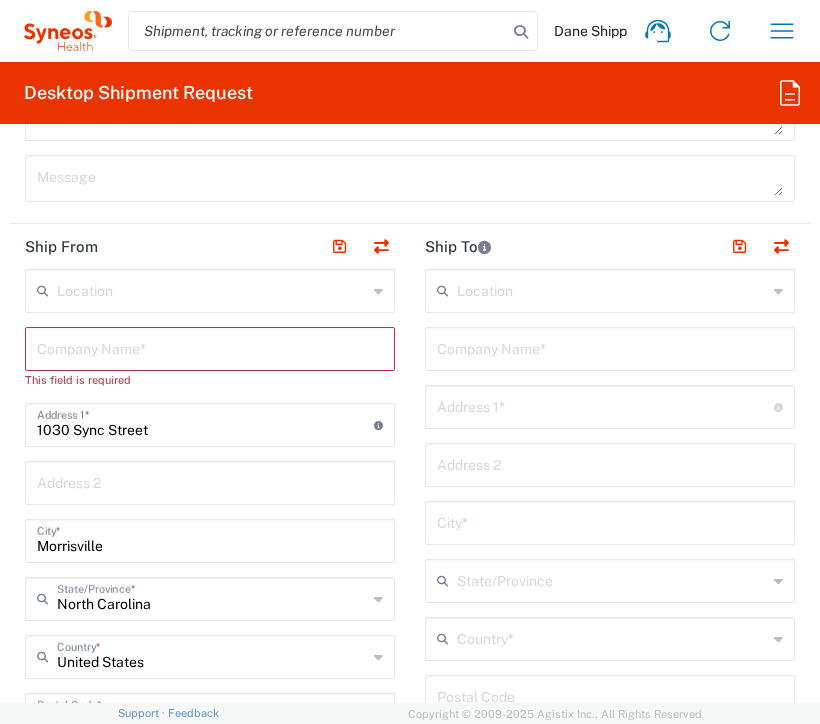click 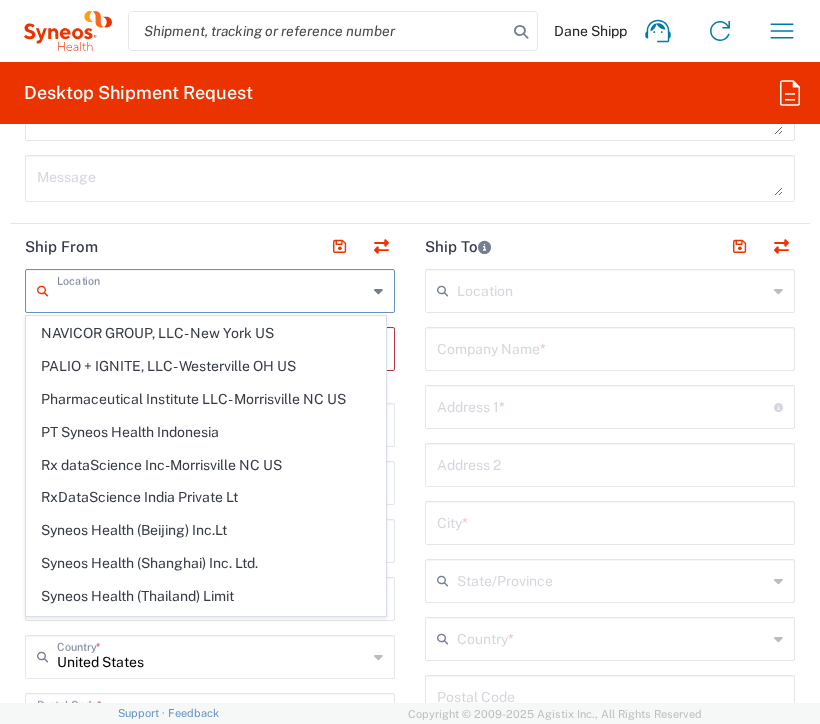 scroll, scrollTop: 639, scrollLeft: 0, axis: vertical 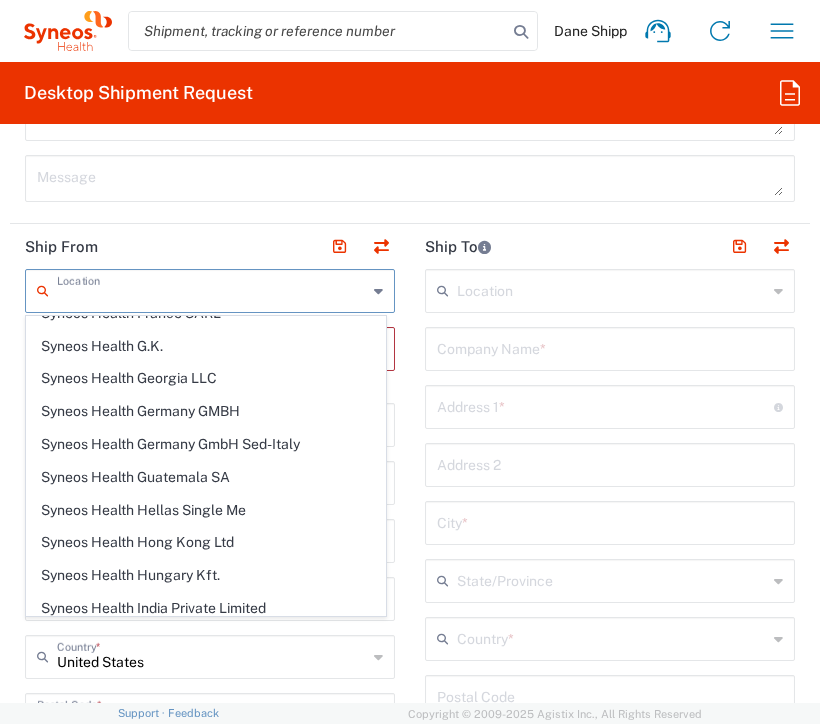 click at bounding box center (212, 289) 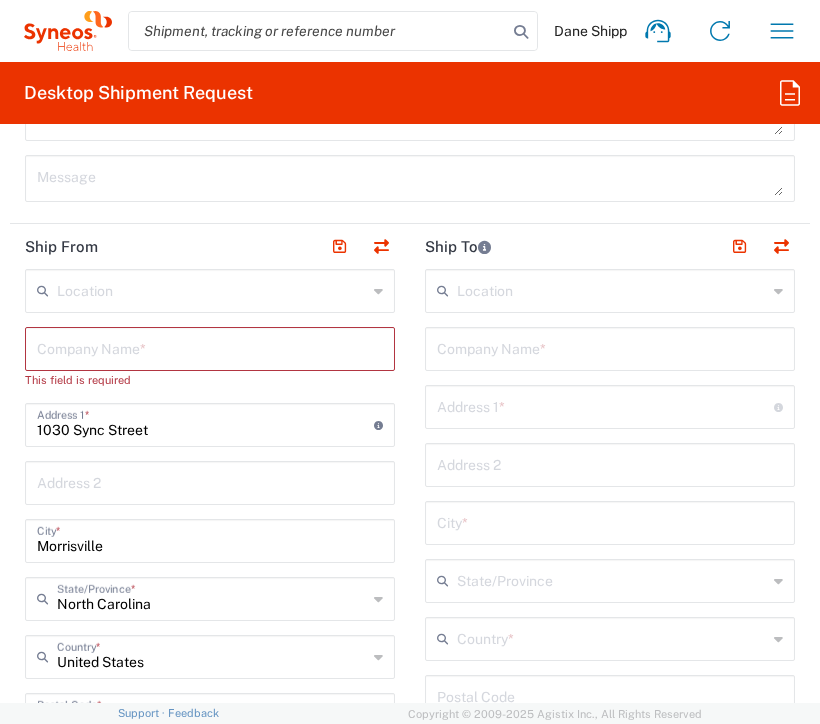 click at bounding box center (210, 347) 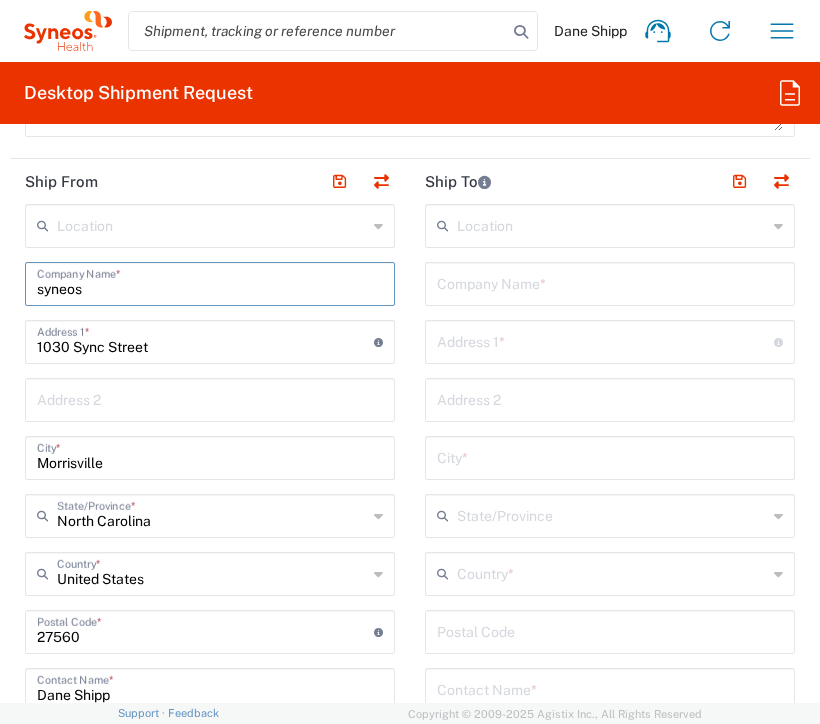 scroll, scrollTop: 1400, scrollLeft: 0, axis: vertical 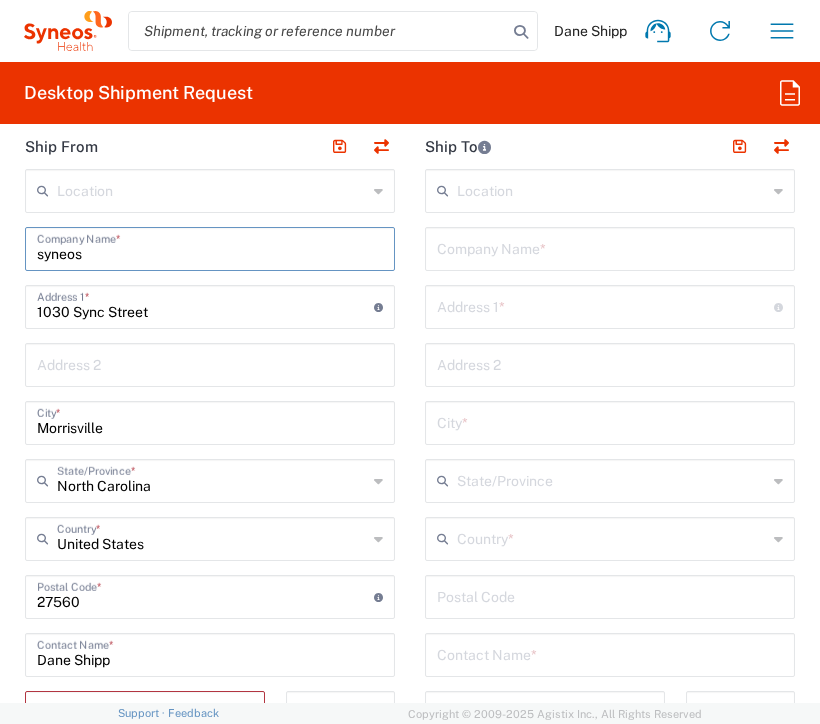 type on "syneos" 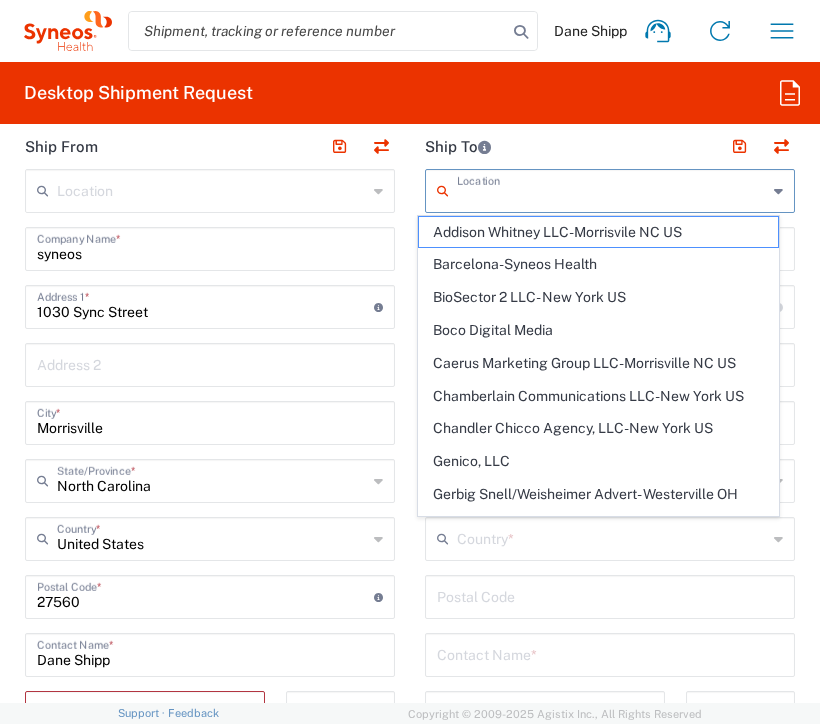 click at bounding box center (612, 189) 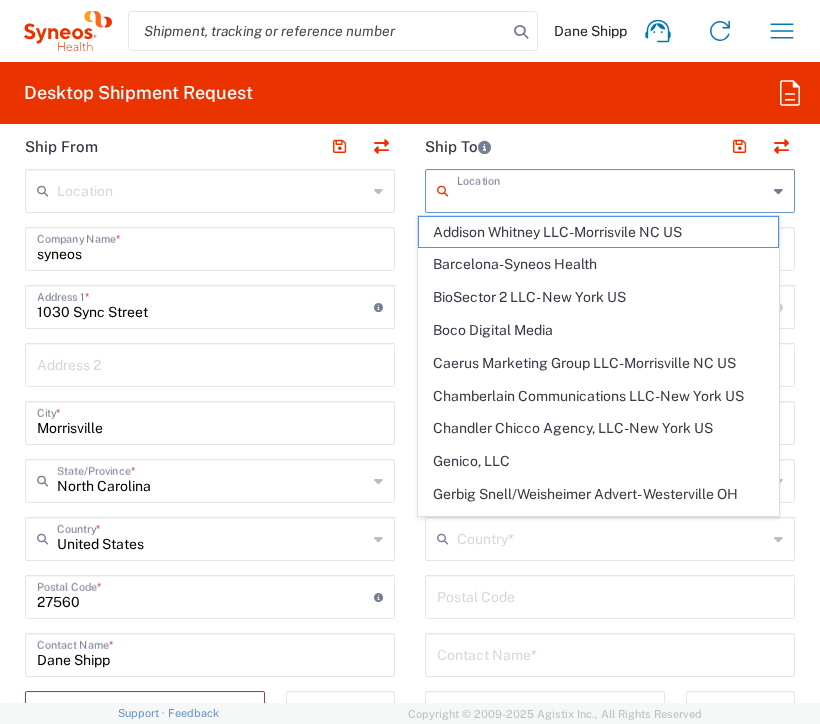 drag, startPoint x: 616, startPoint y: 143, endPoint x: 684, endPoint y: 367, distance: 234.094 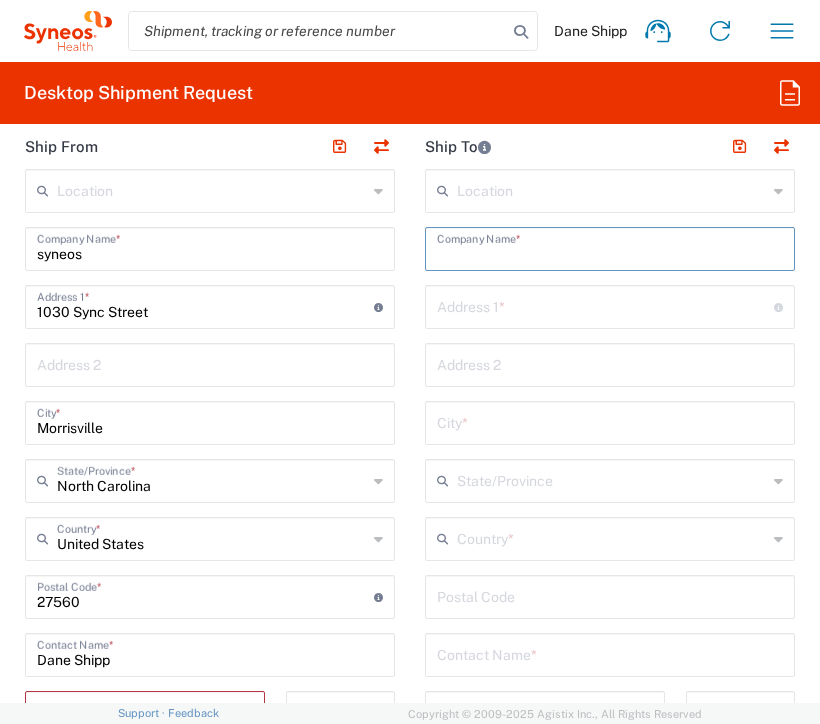 click at bounding box center (610, 247) 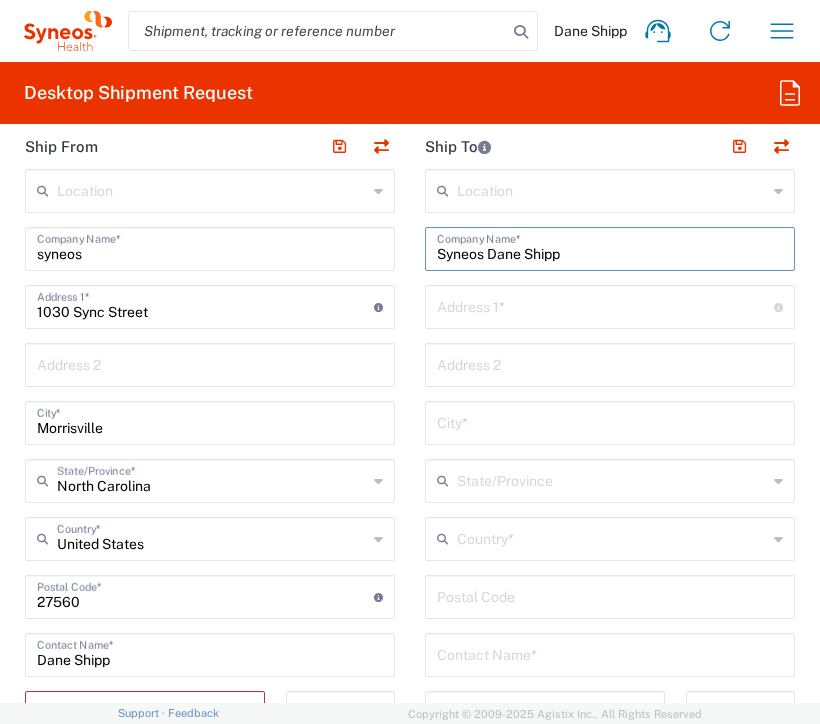 type on "Syneos Dane Shipp" 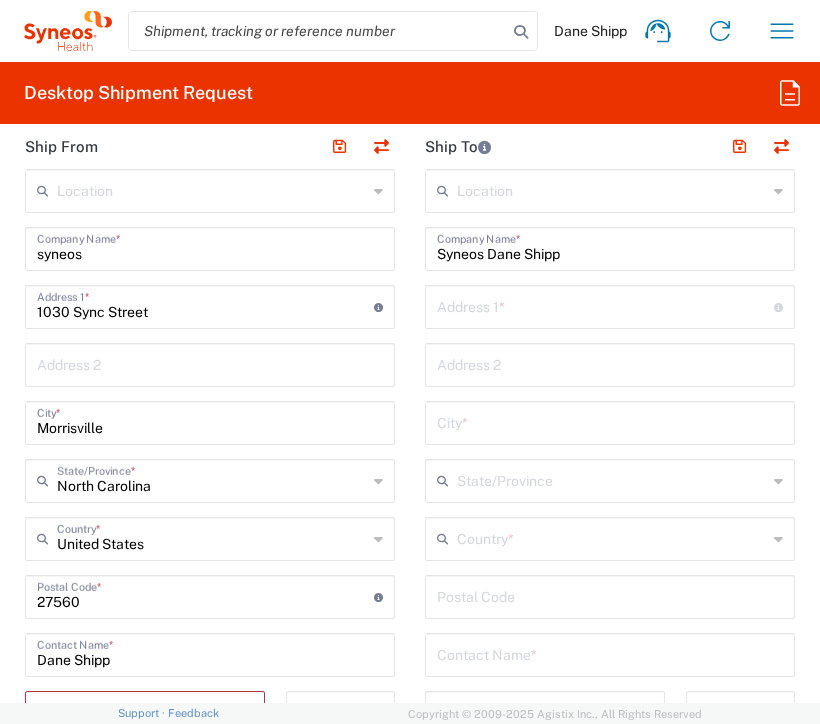 click on "Address 1  * For cross streets use street names with '&' or 'and' in between. For example 'Walnut St & S 13th St'" 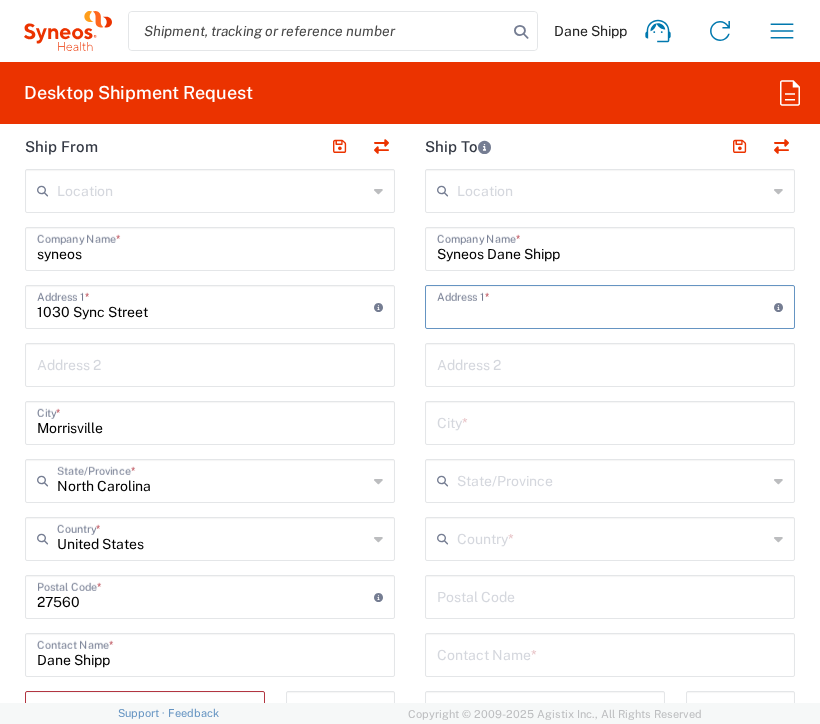 type on "[NUMBER] via [STREET]" 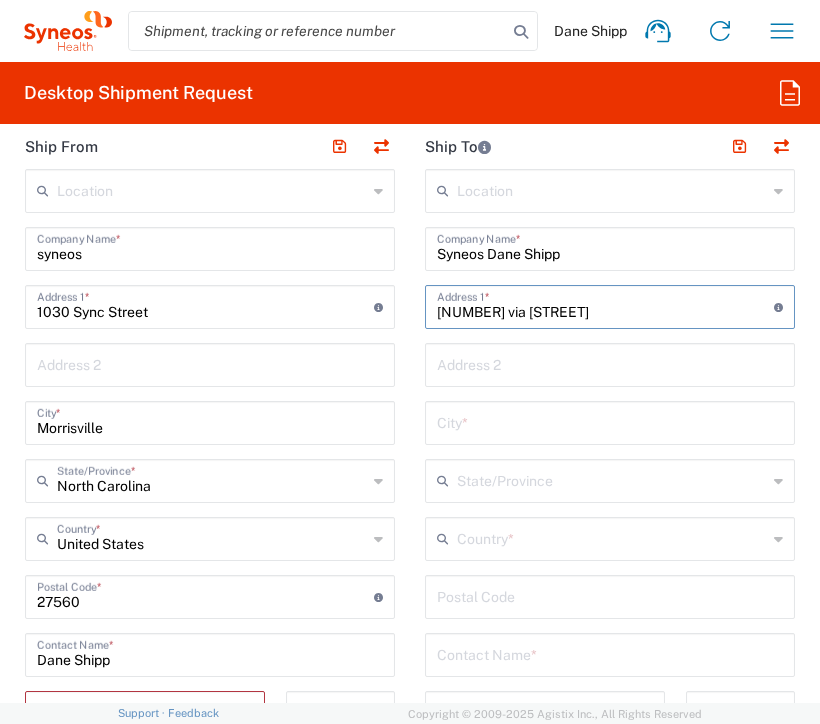 type on "[NUMBER] via [STREET]" 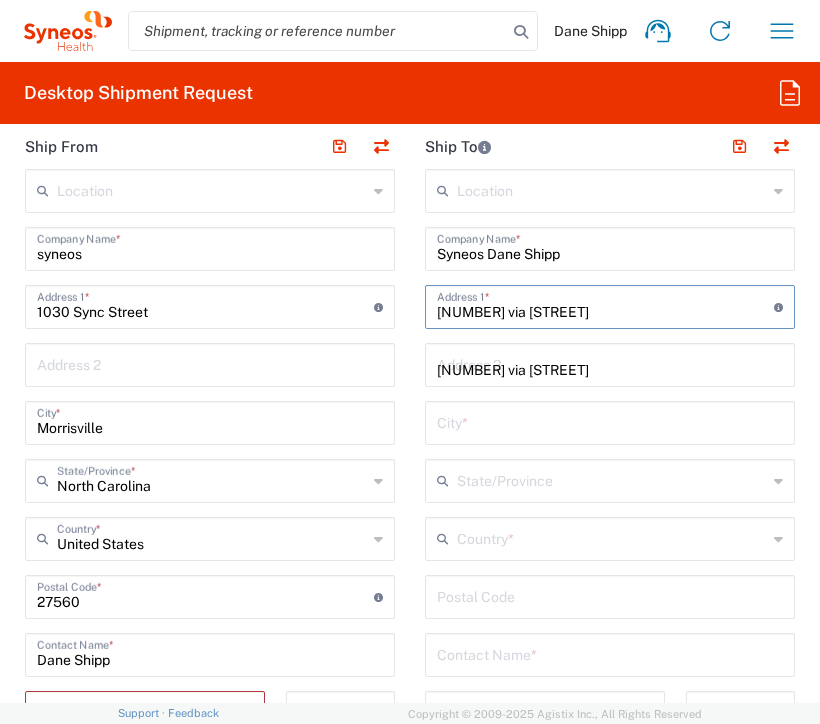 type on "[CITY]" 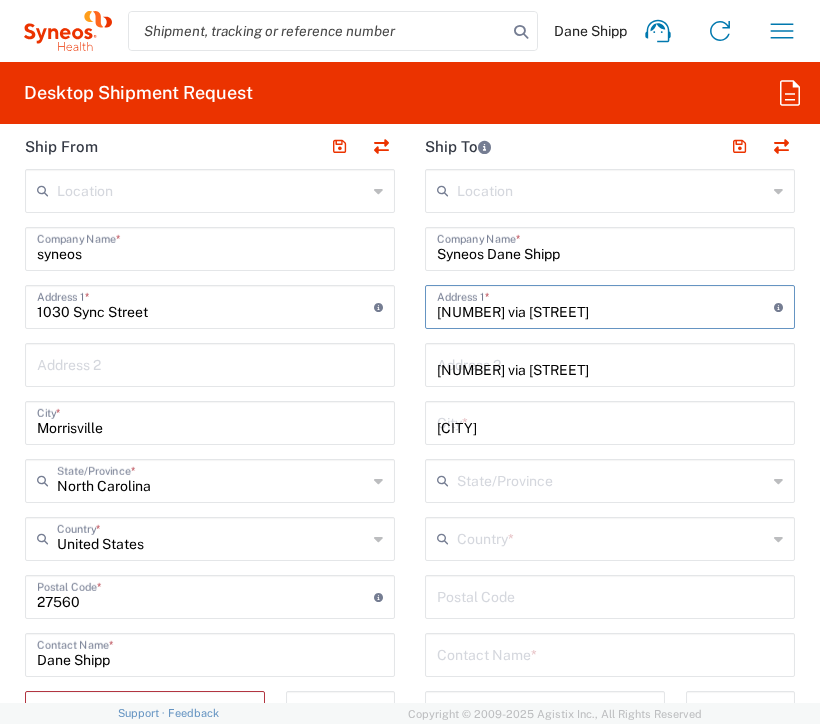 type on "CA" 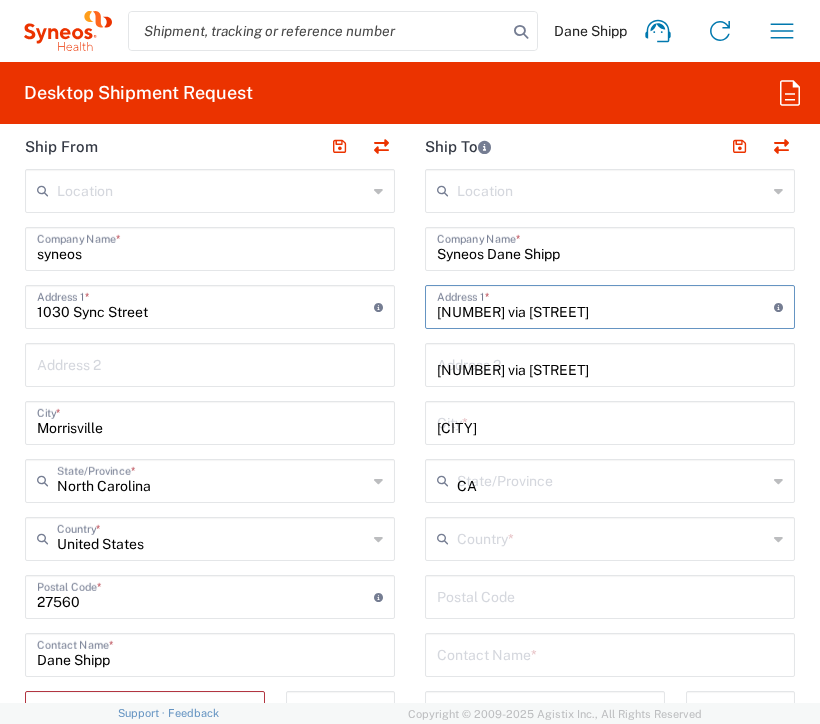 type on "United States" 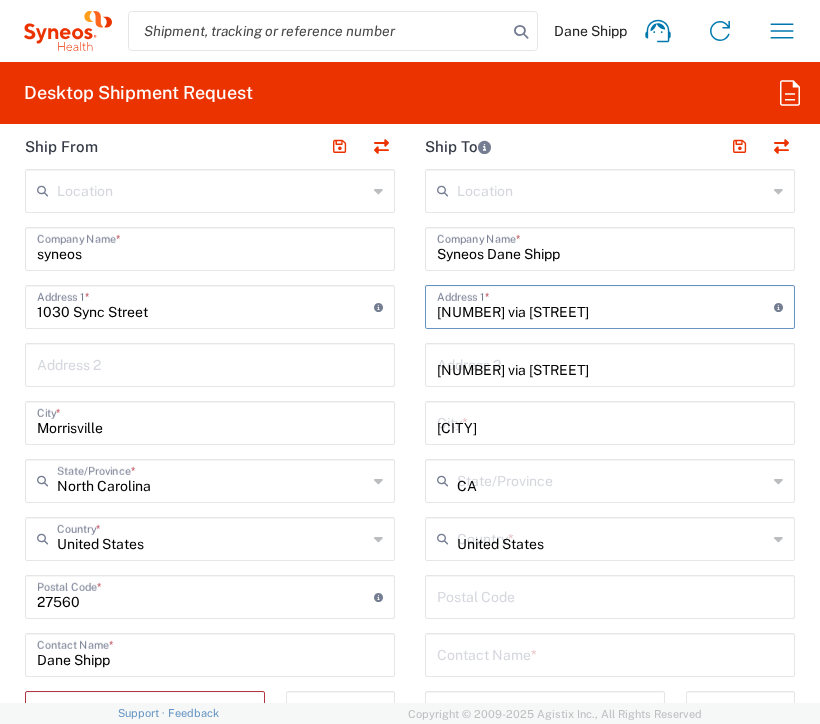 type on "[POSTAL_CODE]" 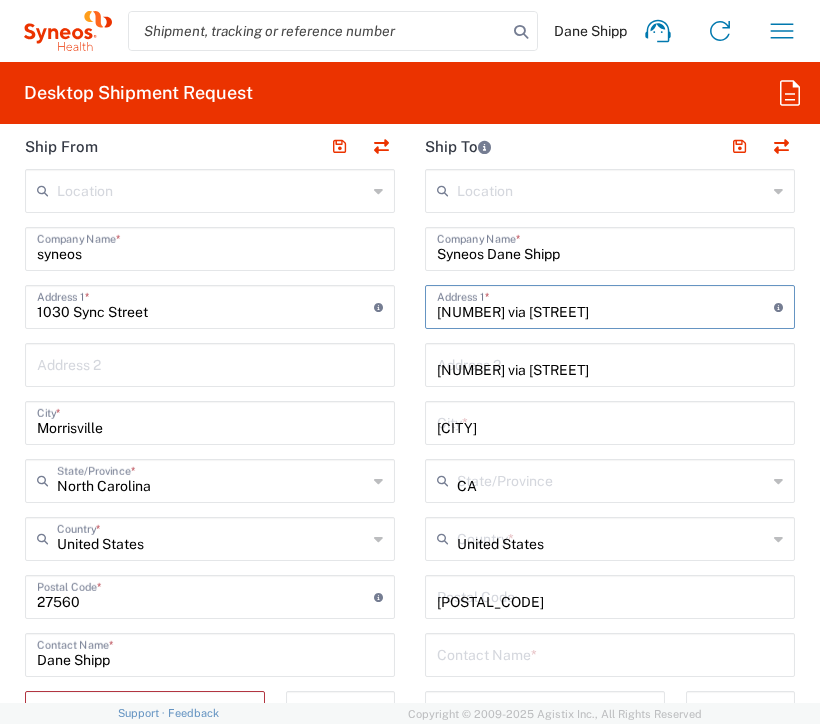 type on "7605255635" 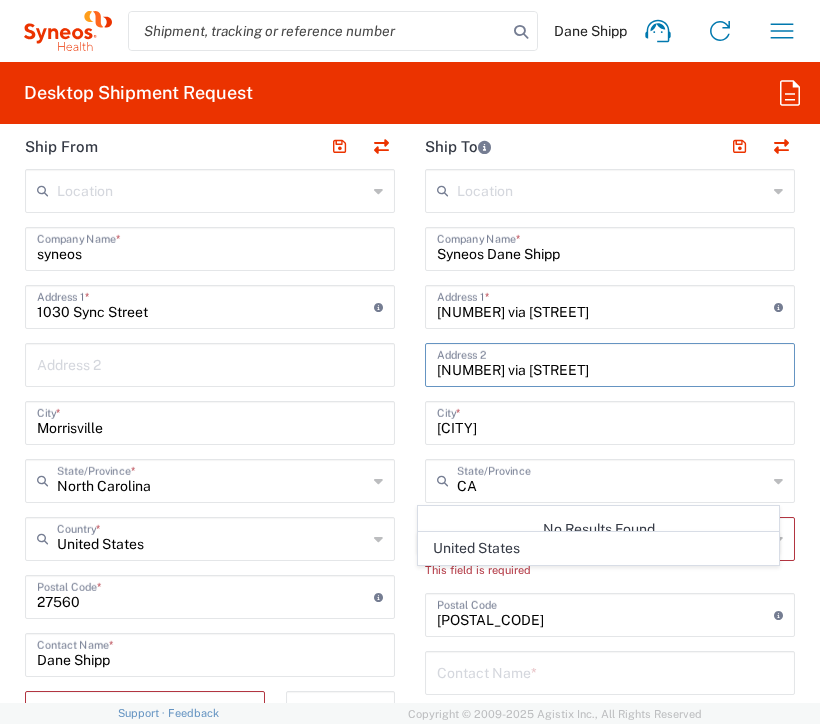 drag, startPoint x: 505, startPoint y: 367, endPoint x: 414, endPoint y: 362, distance: 91.13726 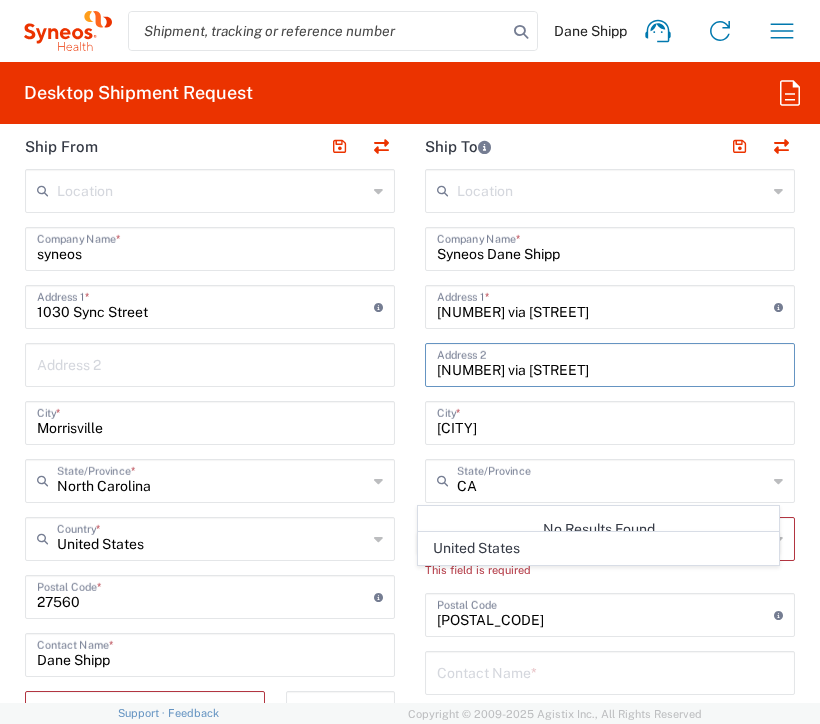 click on "[NUMBER] via [STREET] Address 2" 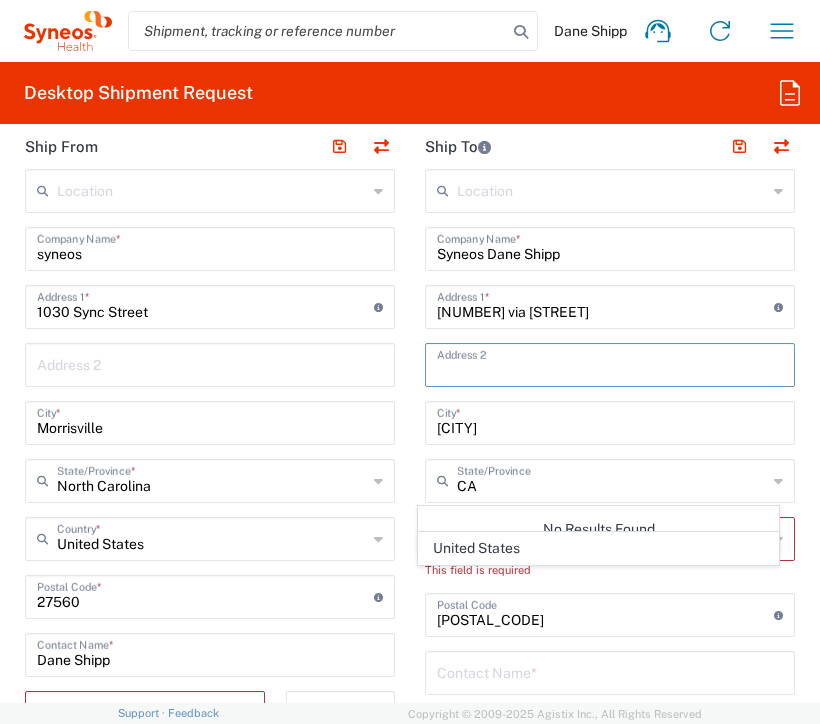 type 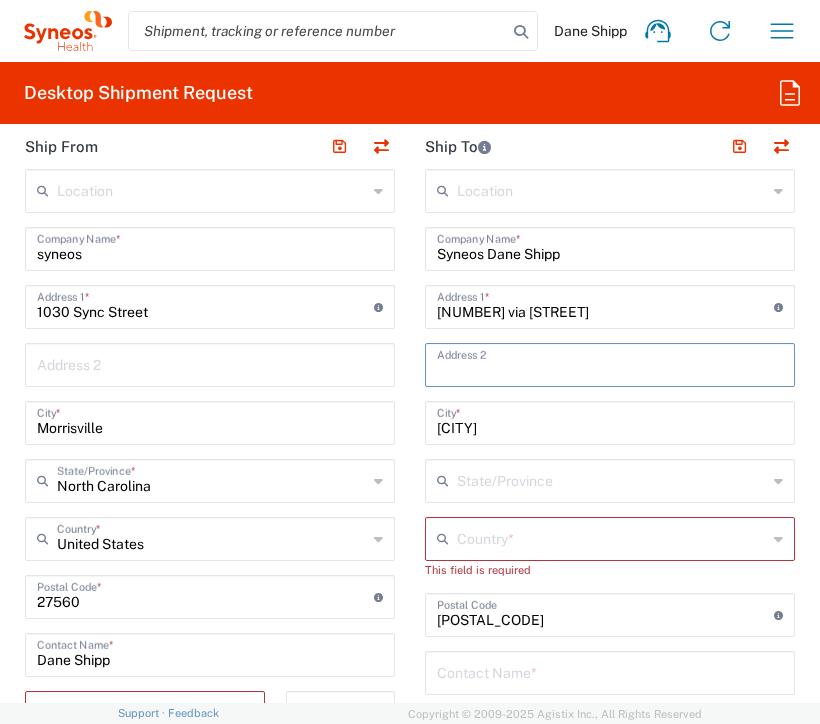 type 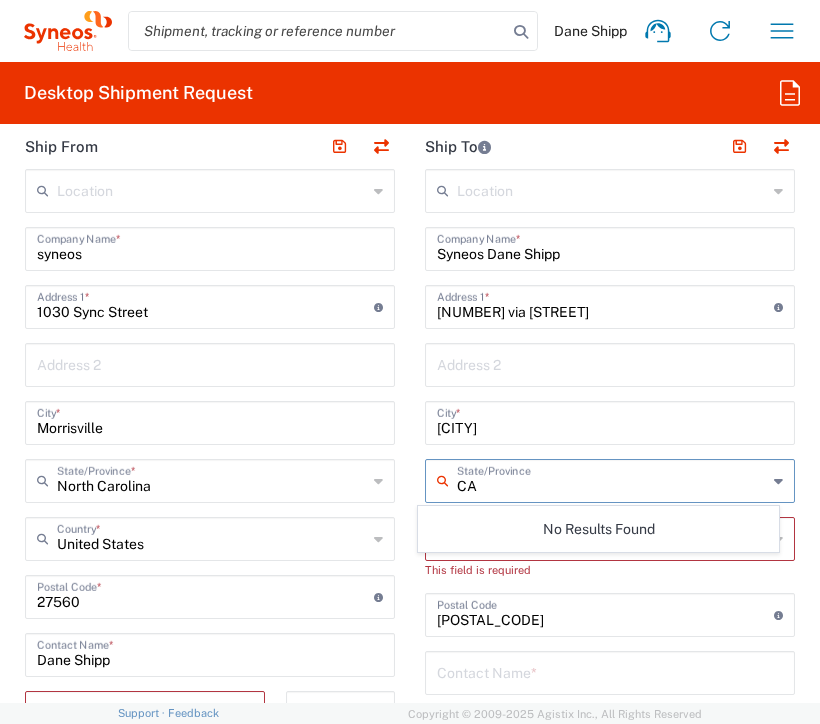 type on "CA" 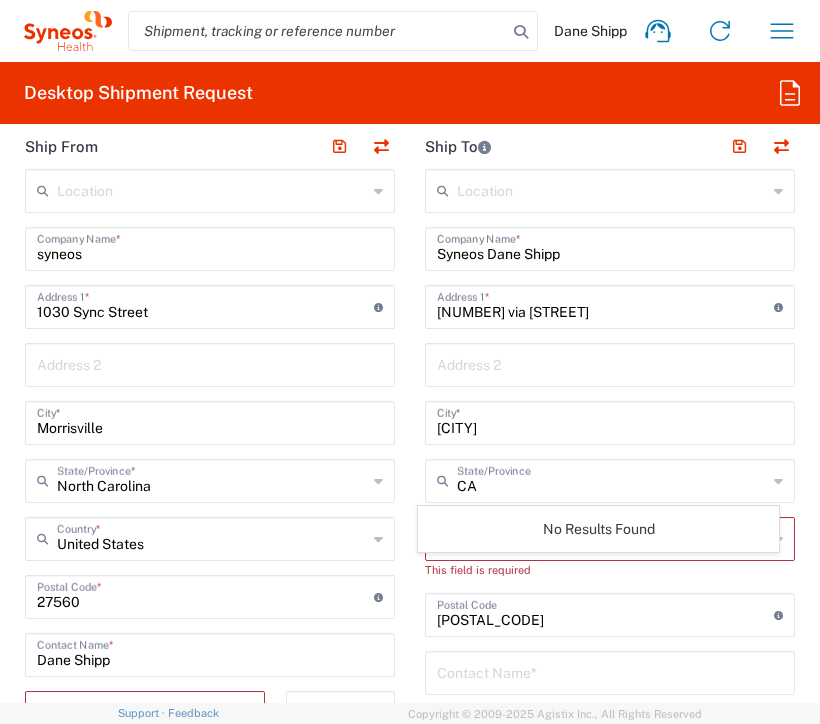 click on "No Results Found" 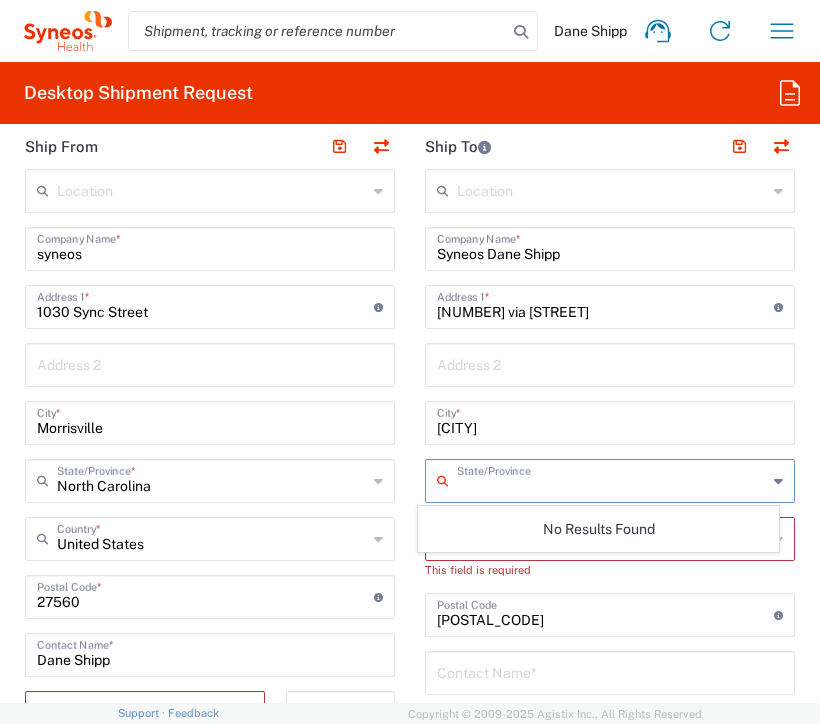 click at bounding box center [612, 479] 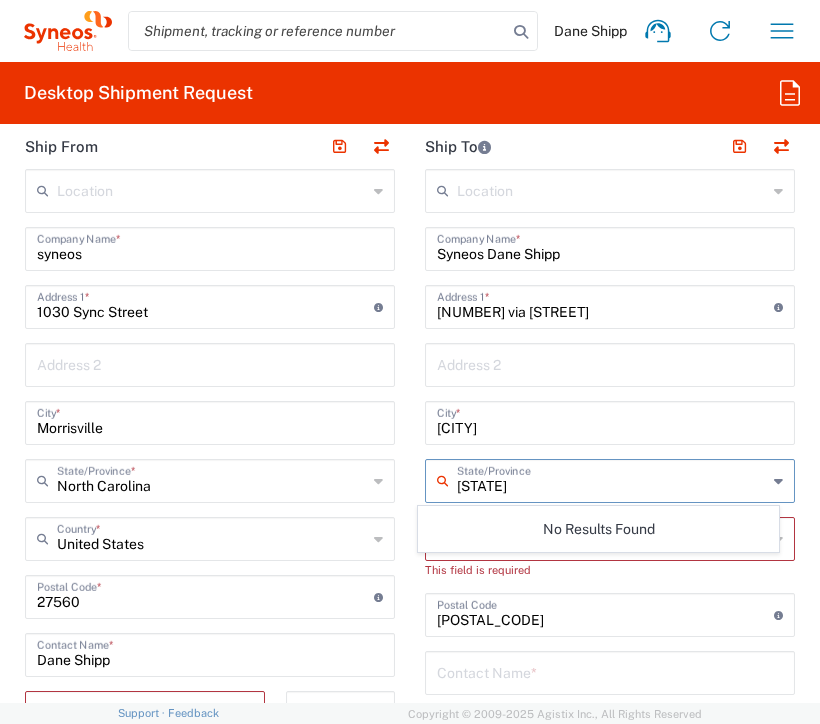 drag, startPoint x: 516, startPoint y: 482, endPoint x: 439, endPoint y: 497, distance: 78.44743 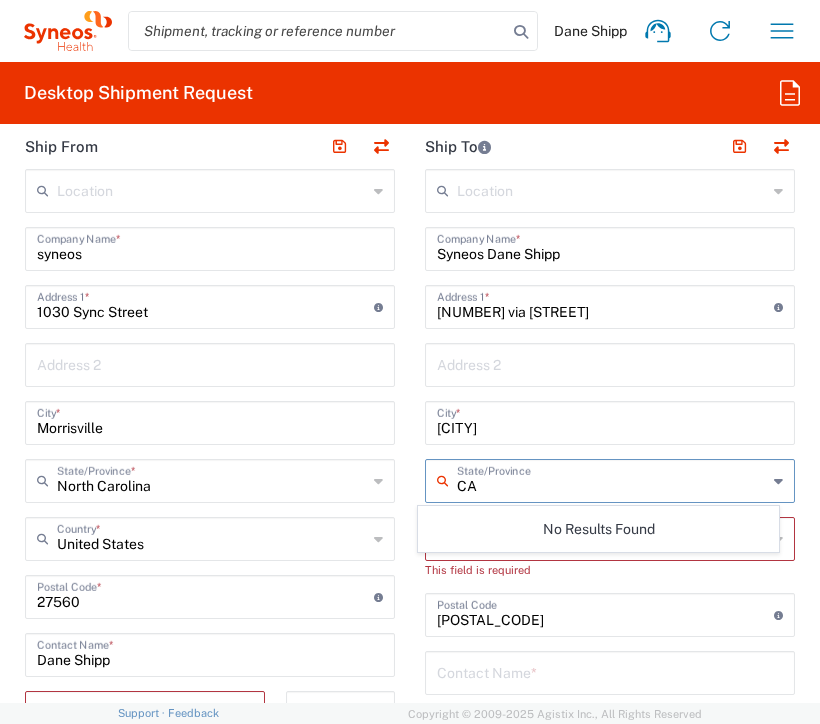 type on "CA" 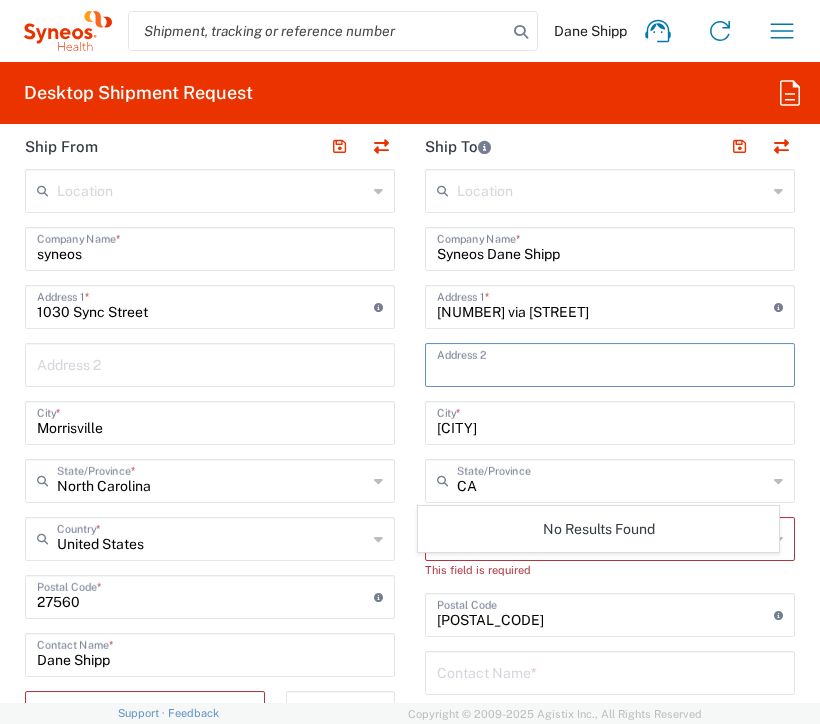 click at bounding box center (610, 363) 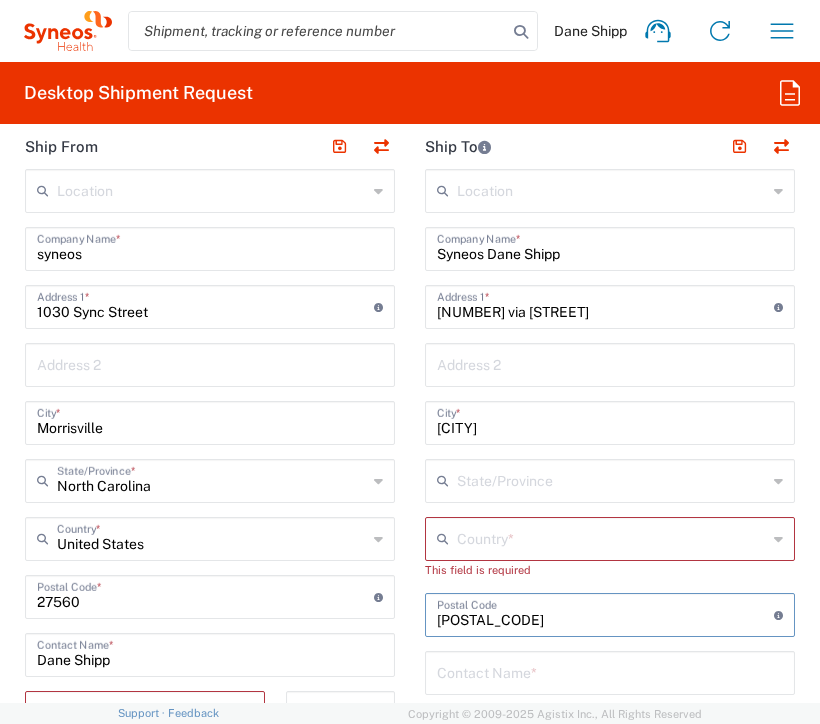 drag, startPoint x: 484, startPoint y: 613, endPoint x: 454, endPoint y: 540, distance: 78.92401 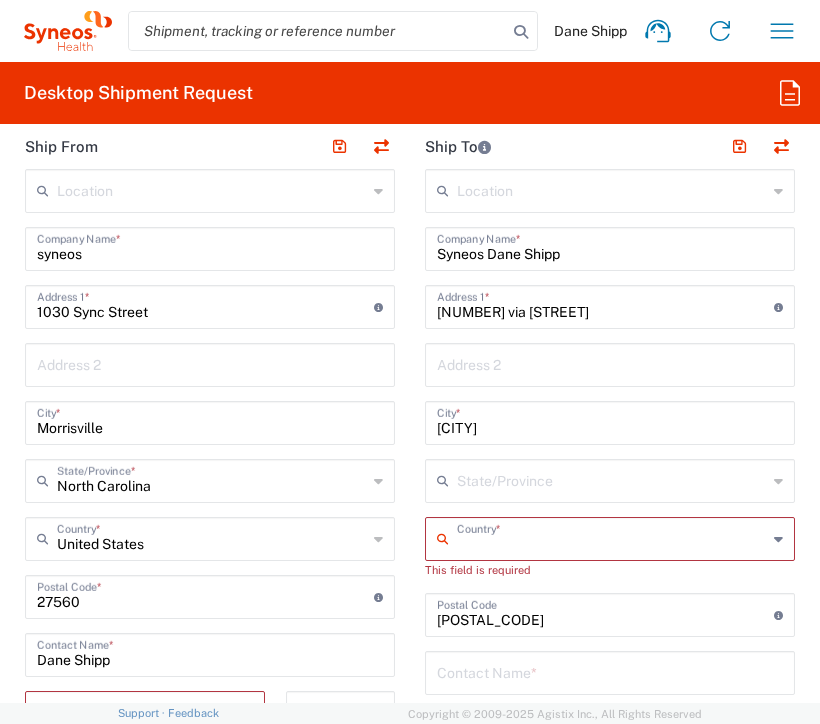 click at bounding box center (612, 537) 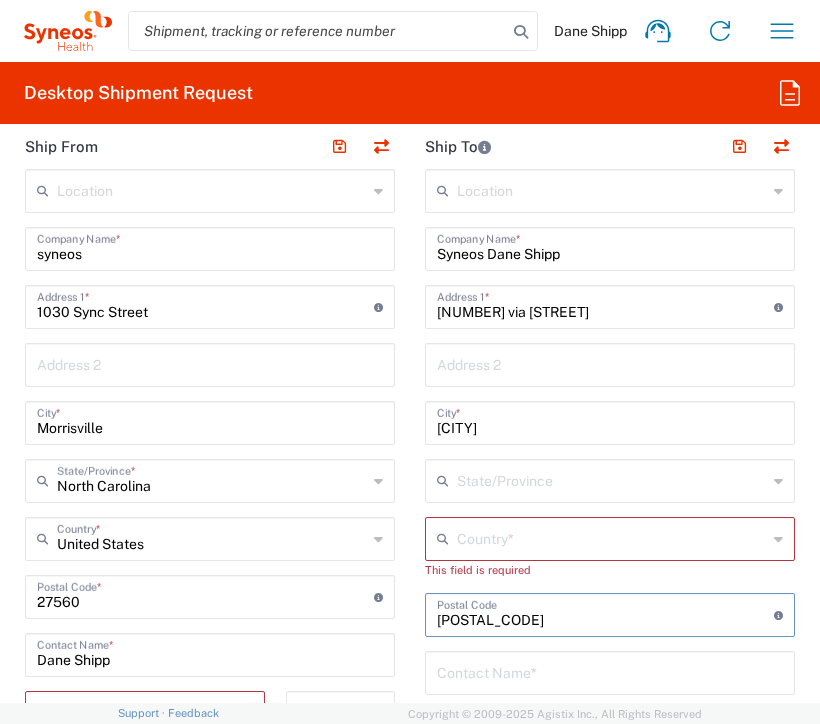 click at bounding box center [612, 537] 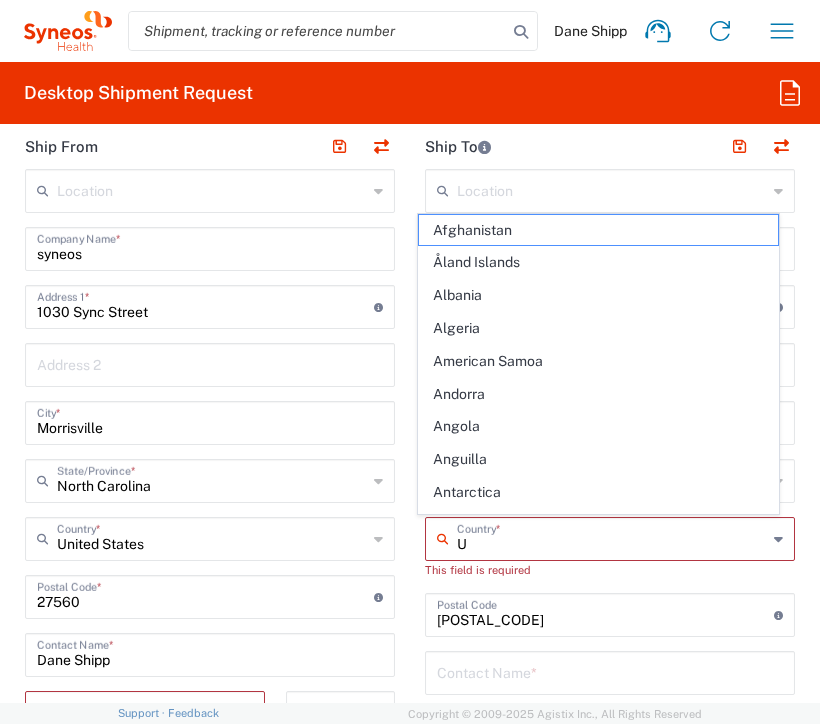 click on "U" at bounding box center (612, 537) 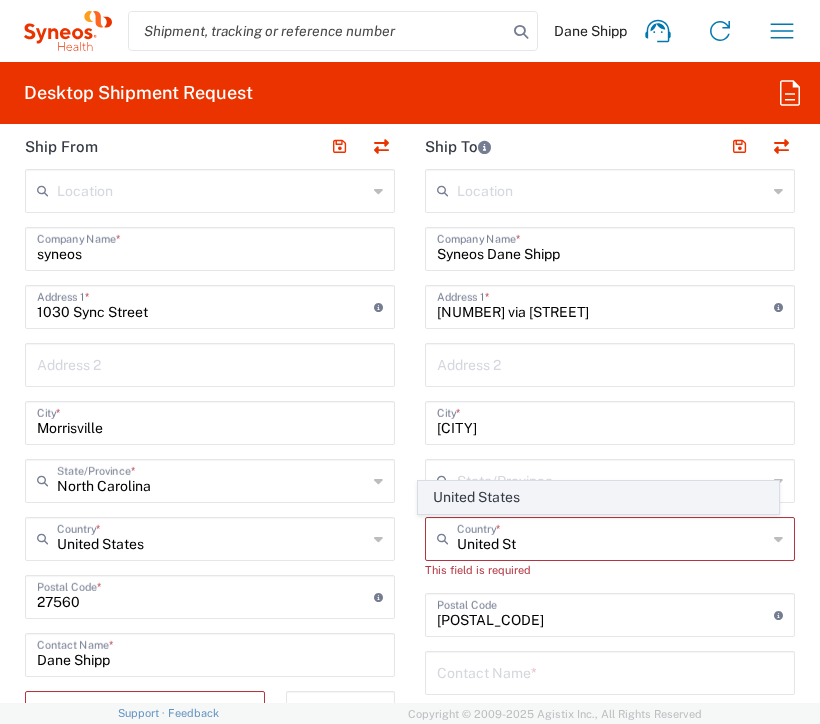 click on "United States" 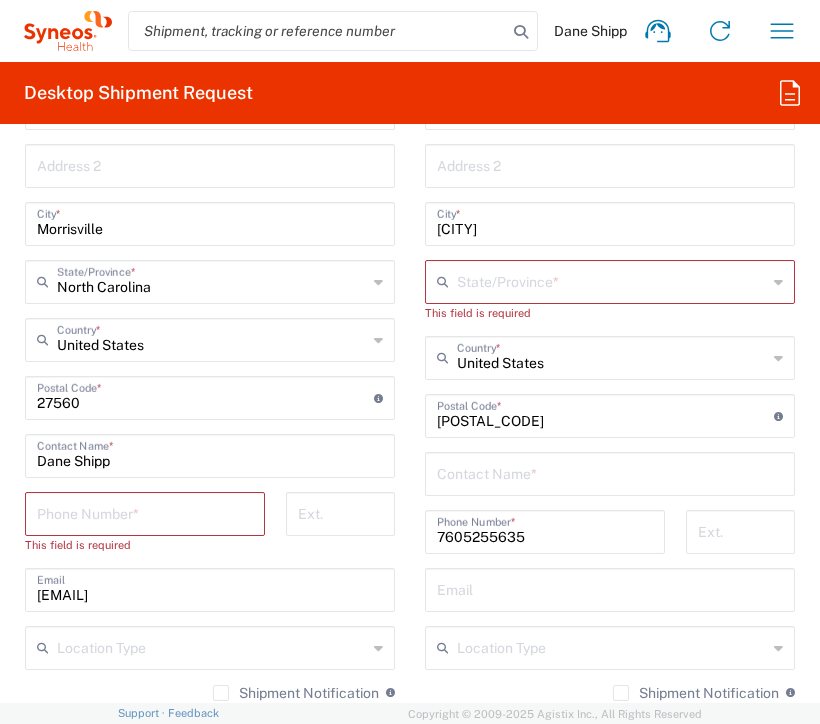 scroll, scrollTop: 1700, scrollLeft: 0, axis: vertical 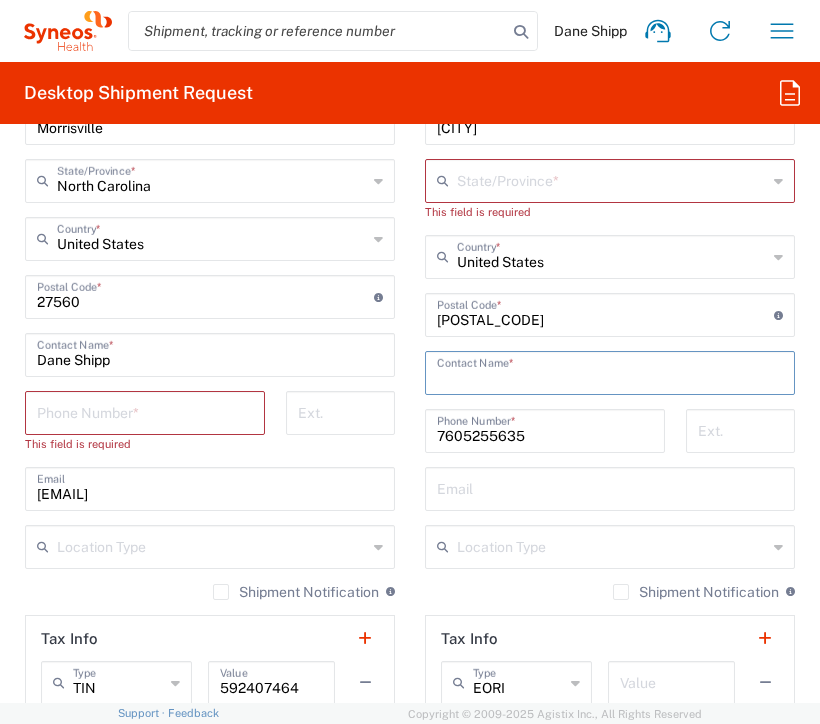 click at bounding box center [610, 371] 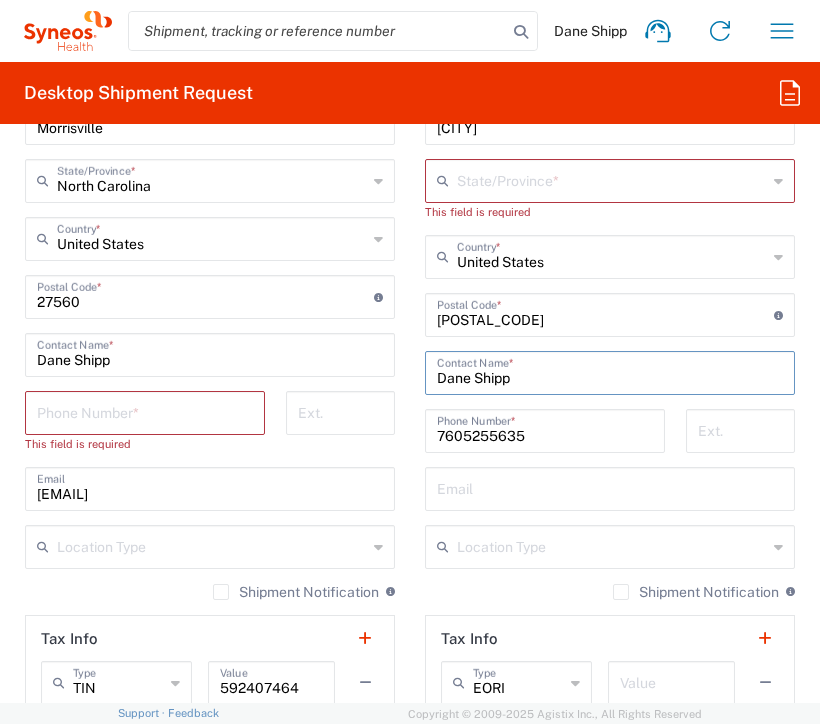 type on "Dane Shipp" 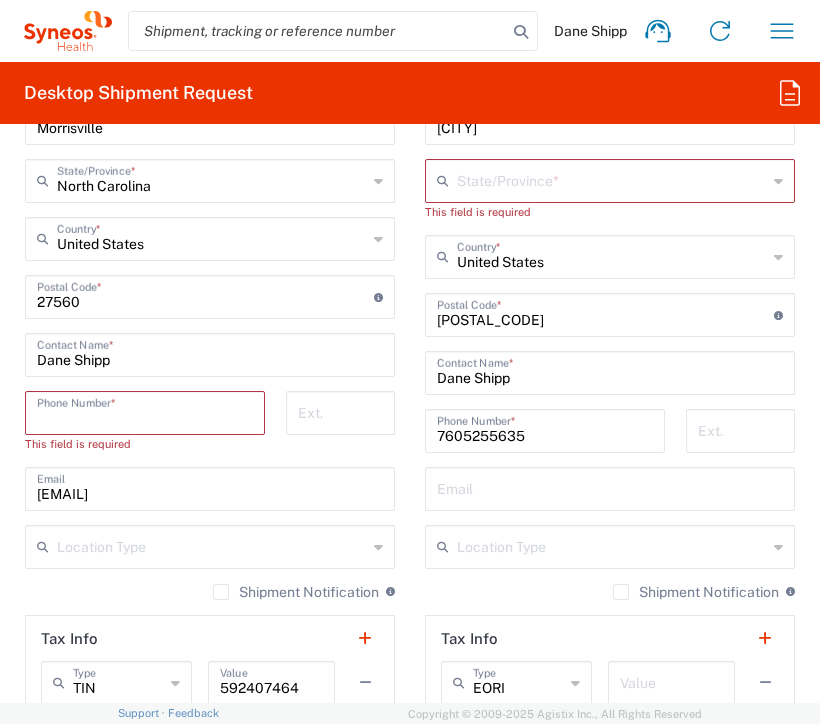 type on "7605255635" 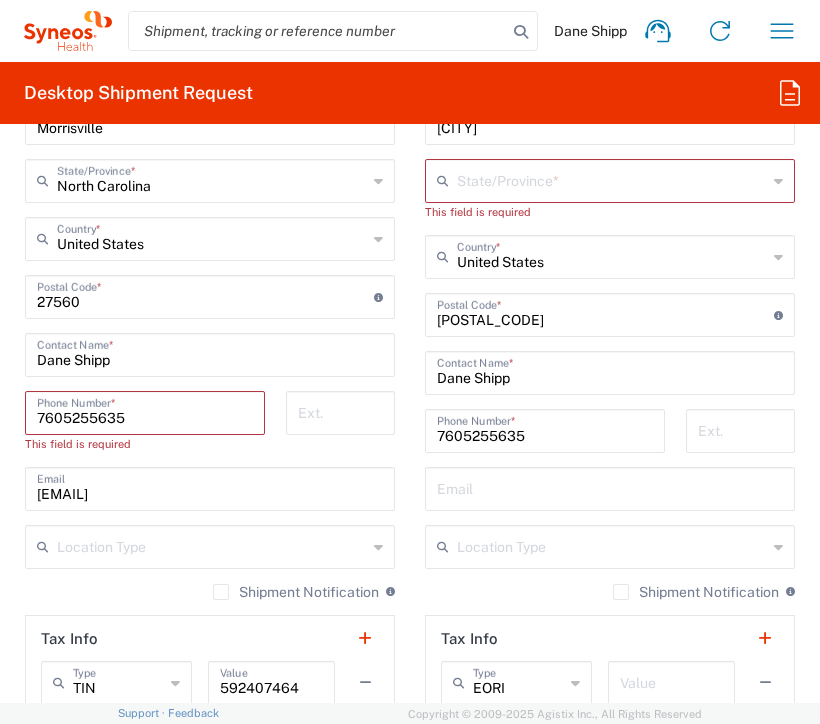 type on "[EMAIL]" 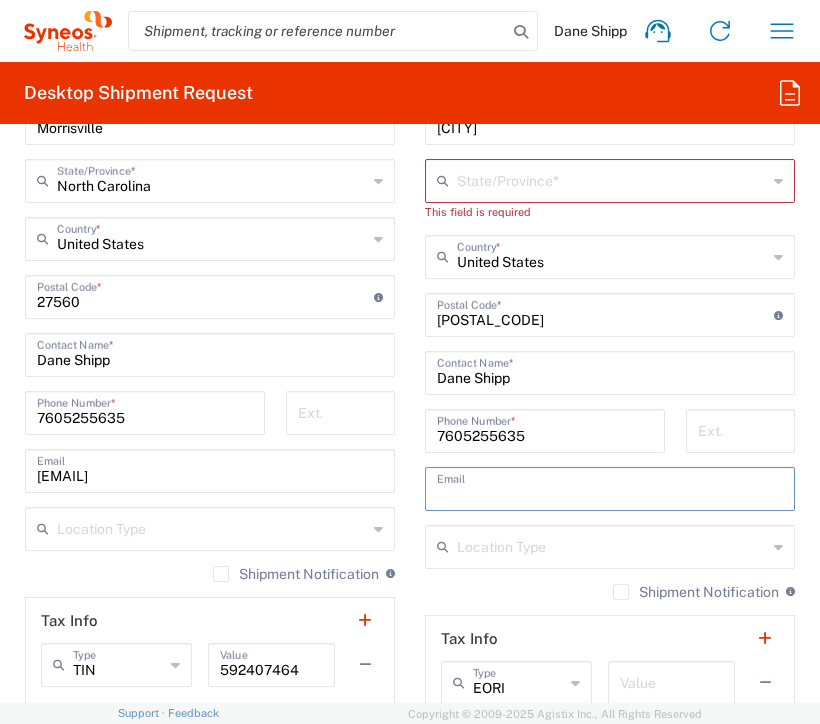 click at bounding box center [610, 487] 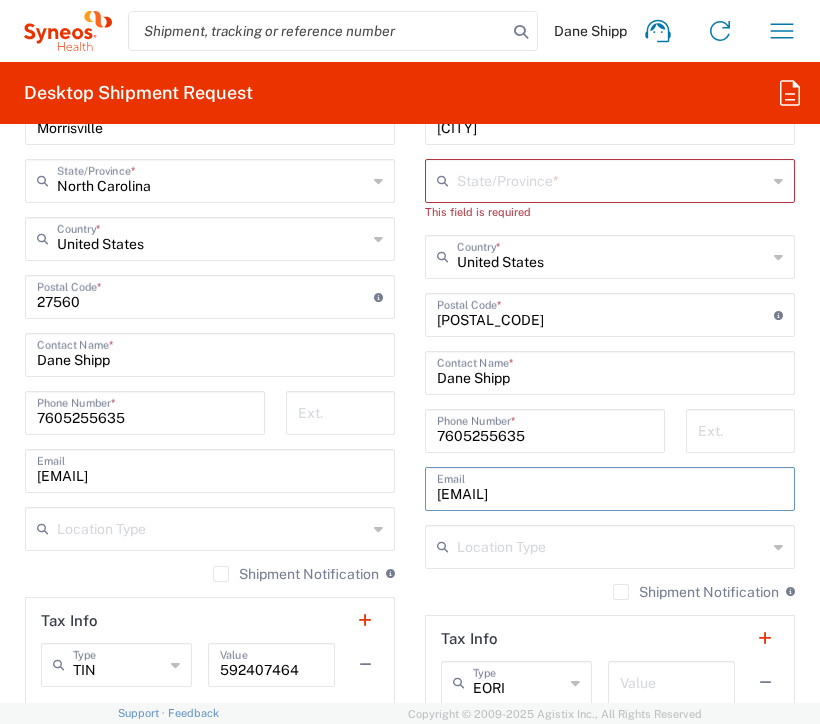 type on "Dane" 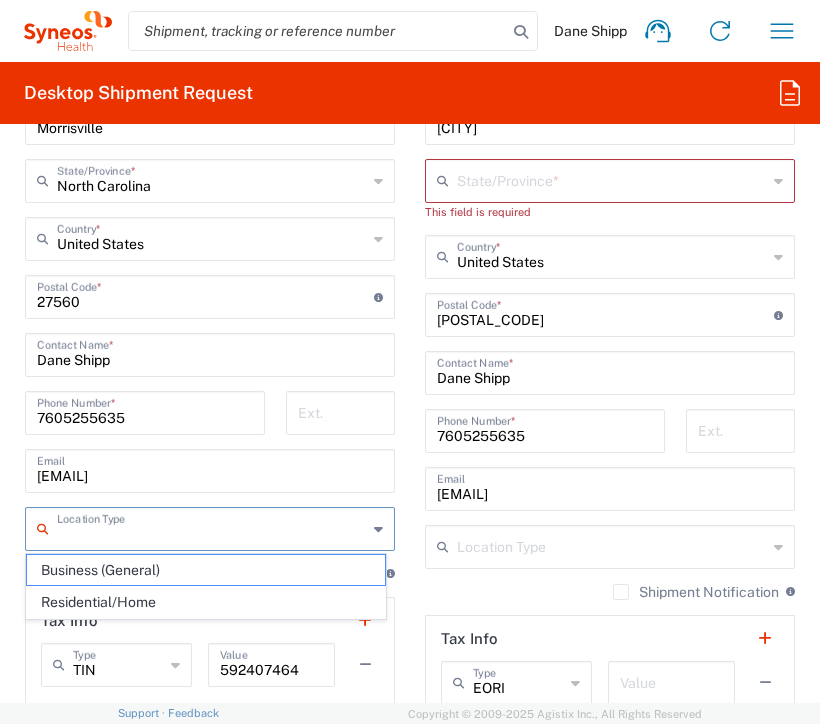 click at bounding box center [212, 527] 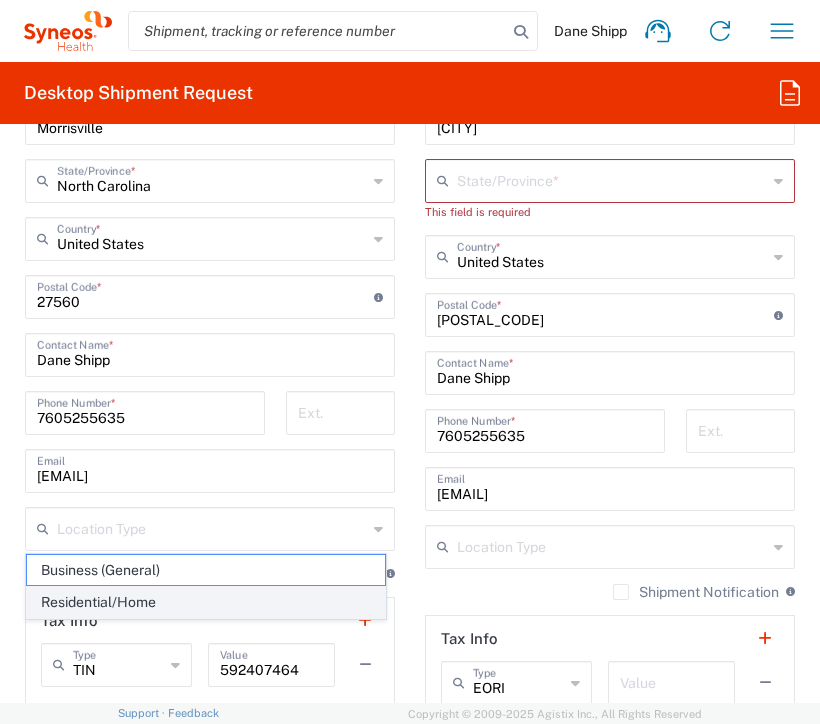 click on "Residential/Home" 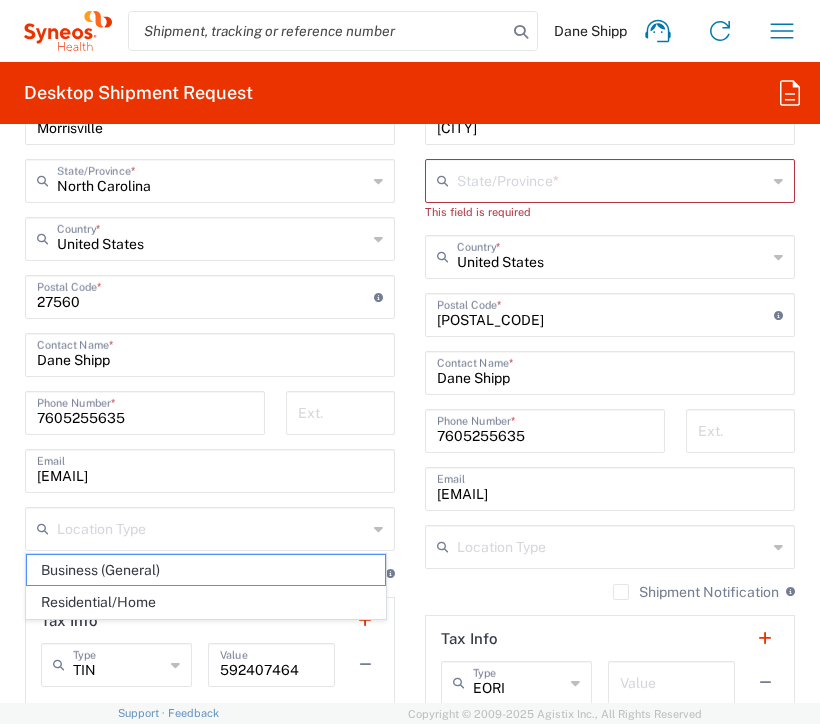 type on "Residential/Home" 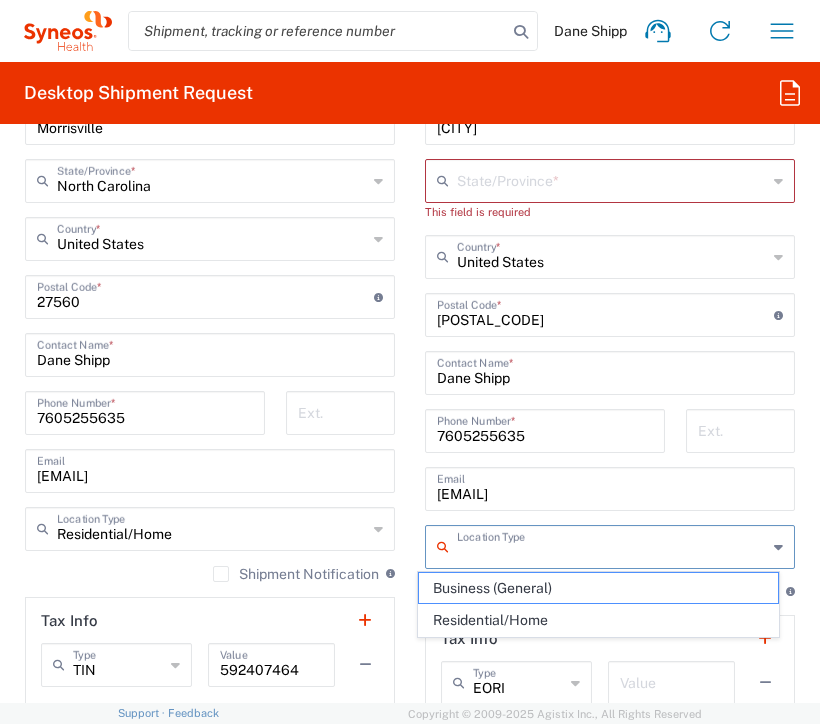 click at bounding box center [612, 545] 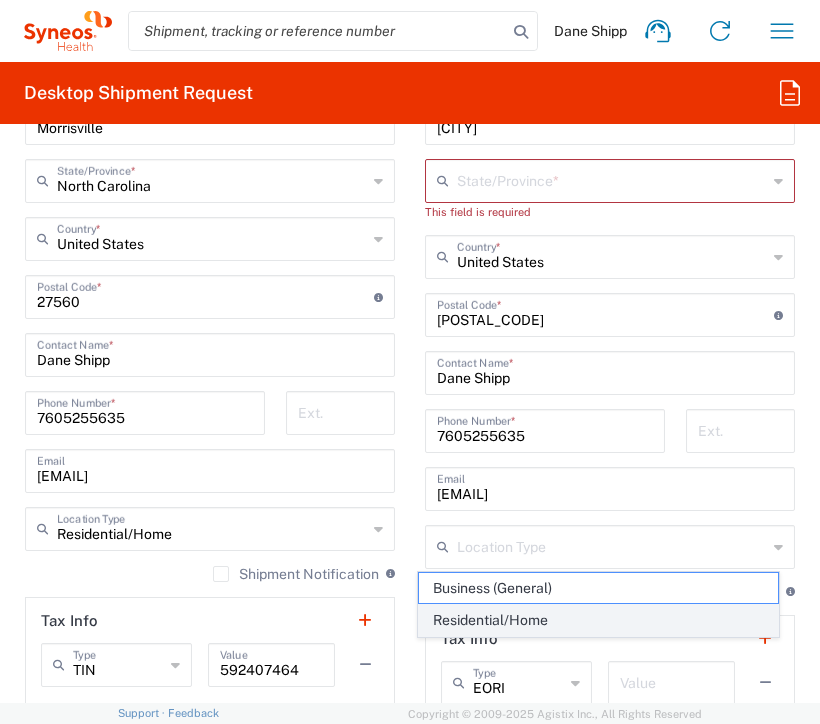 click on "Residential/Home" 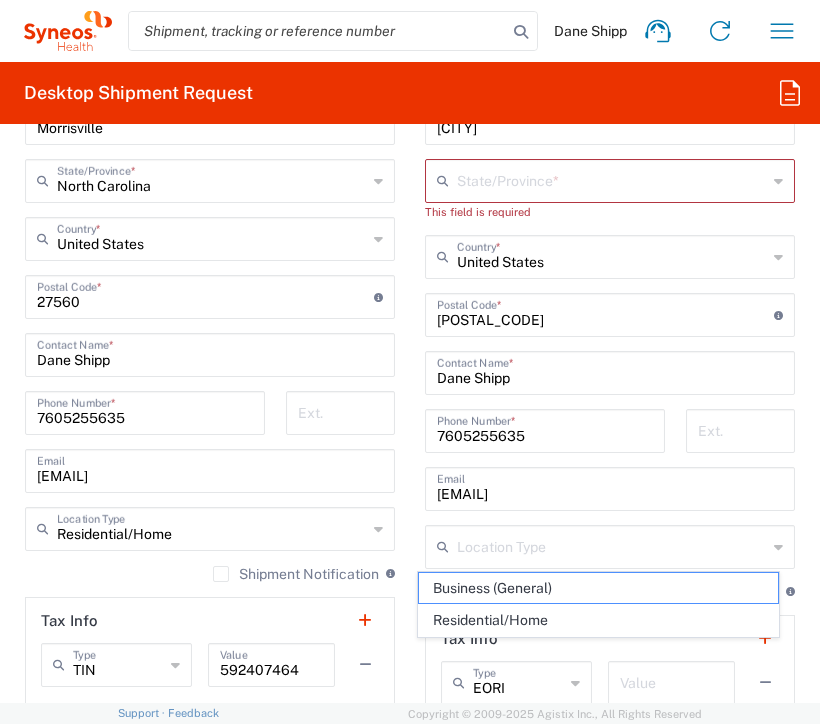 type on "Residential/Home" 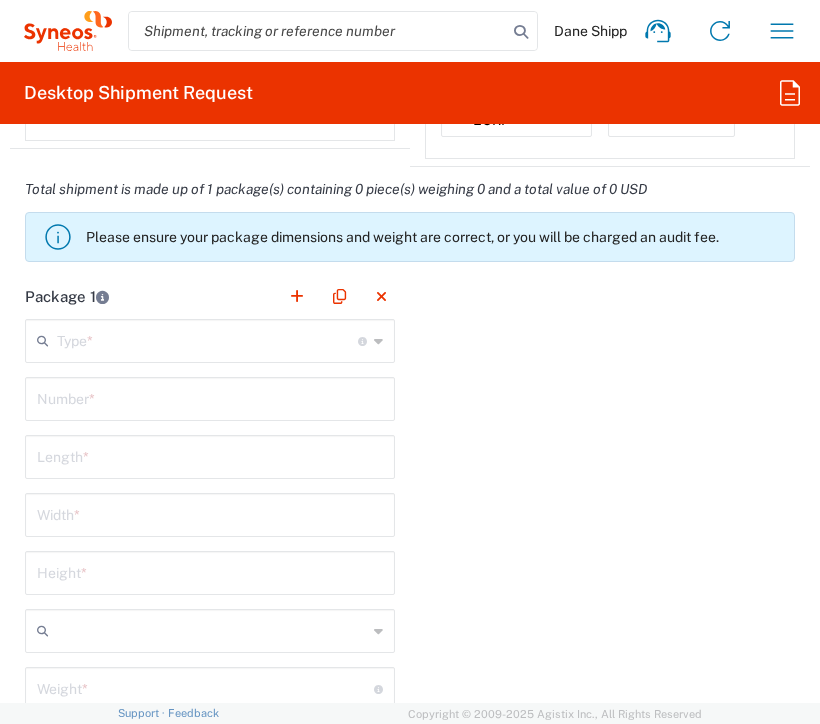 scroll, scrollTop: 2300, scrollLeft: 0, axis: vertical 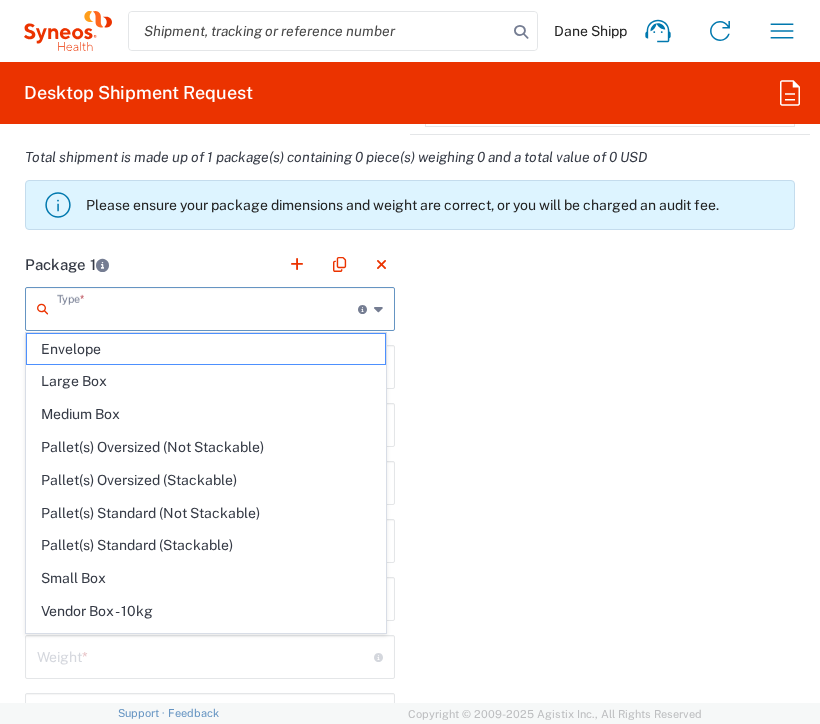click at bounding box center (207, 307) 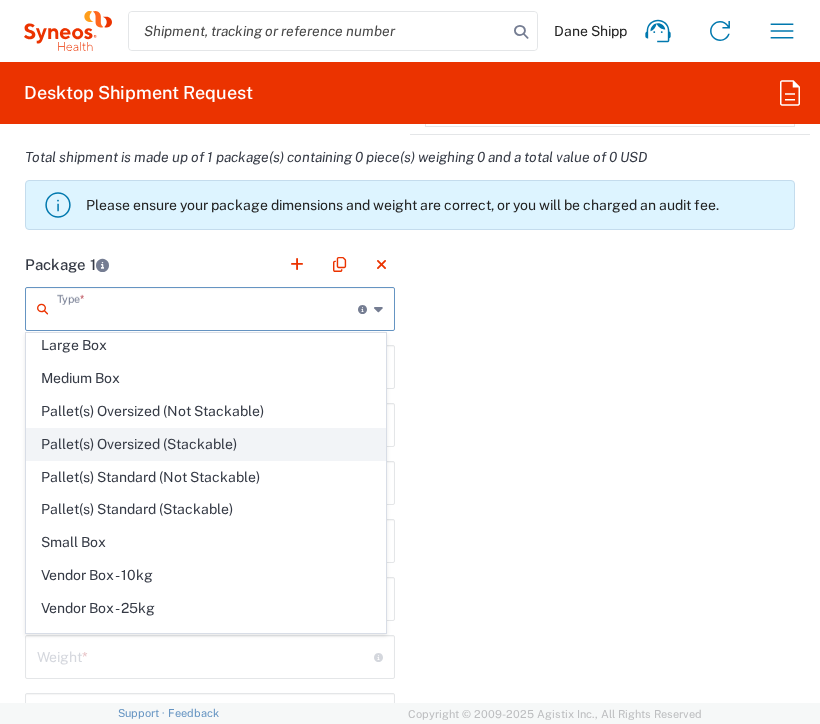 scroll, scrollTop: 56, scrollLeft: 0, axis: vertical 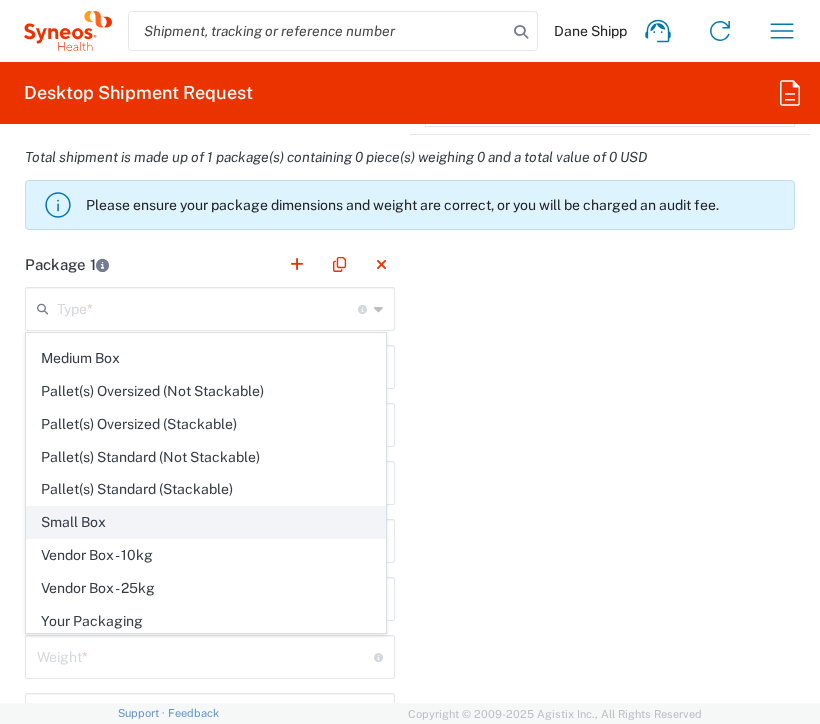 click on "Small Box" 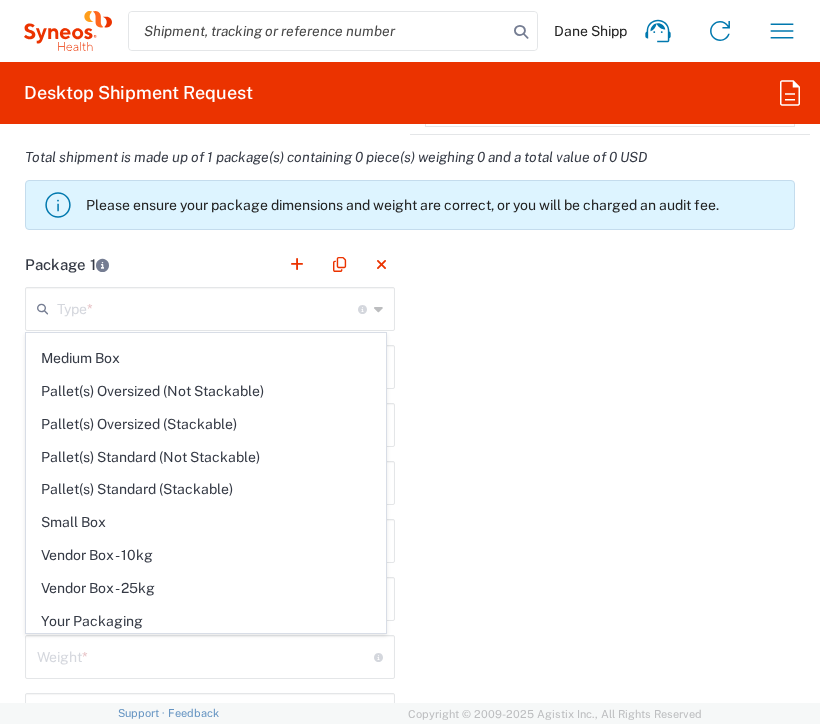 type on "Small Box" 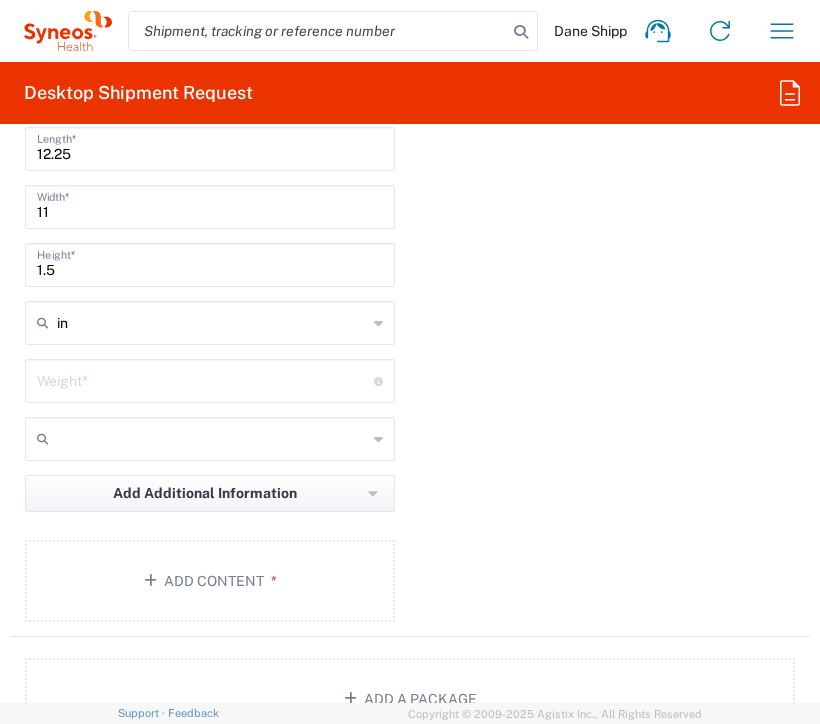 scroll, scrollTop: 2600, scrollLeft: 0, axis: vertical 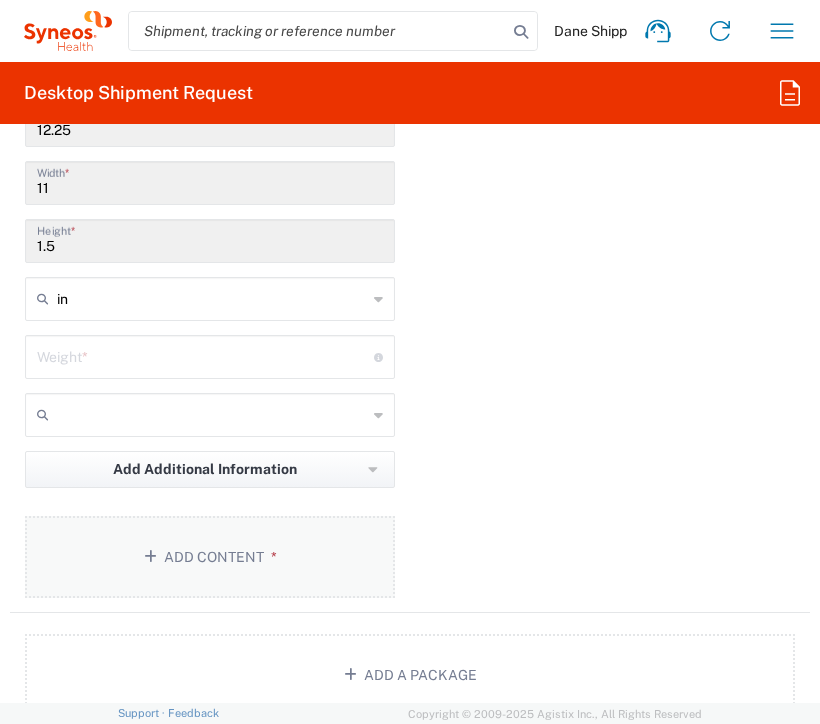 click on "Add Content *" 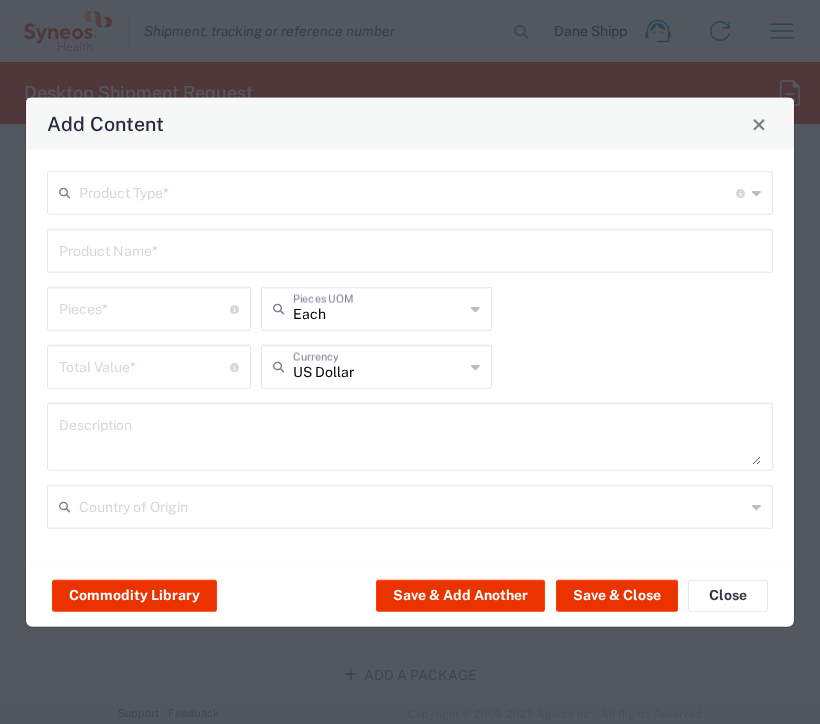 type 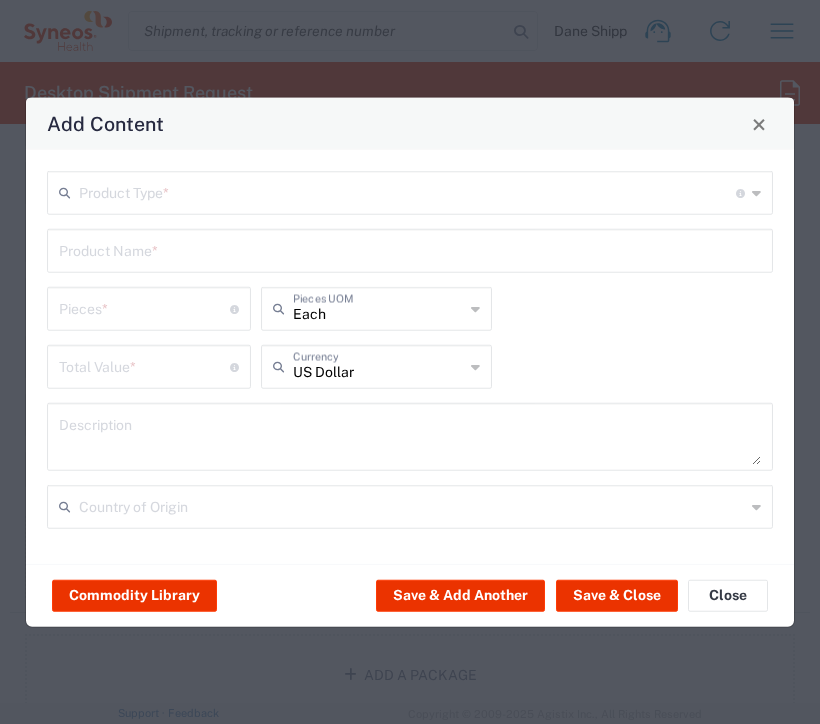 click at bounding box center [407, 191] 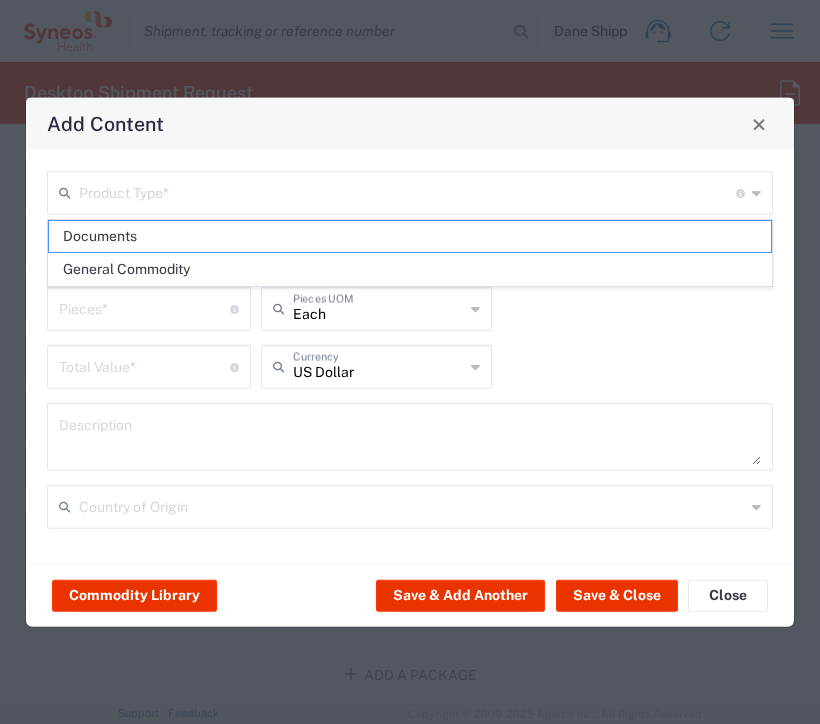 click on "General Commodity" 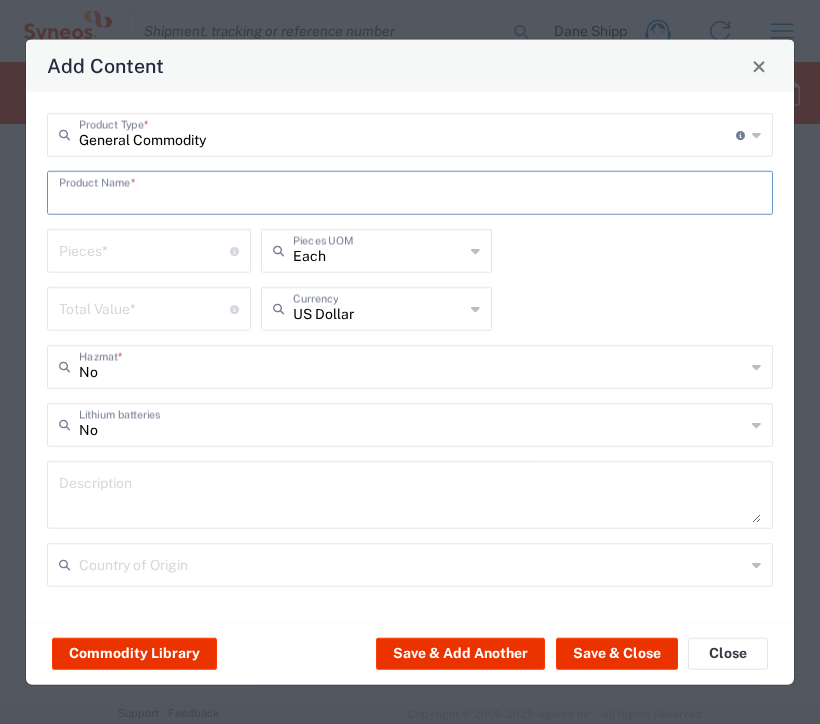 click at bounding box center (410, 191) 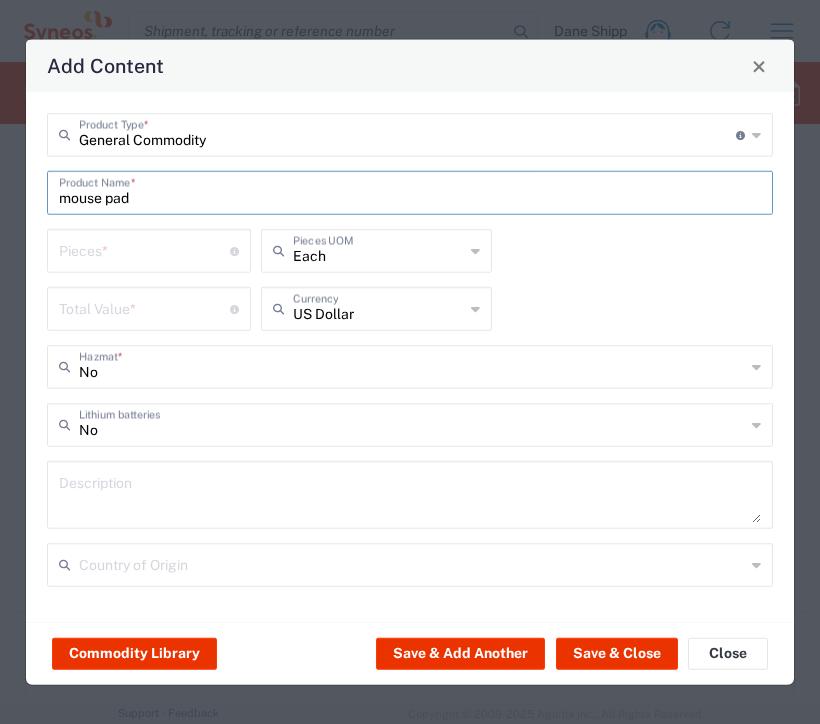 type on "mouse pad" 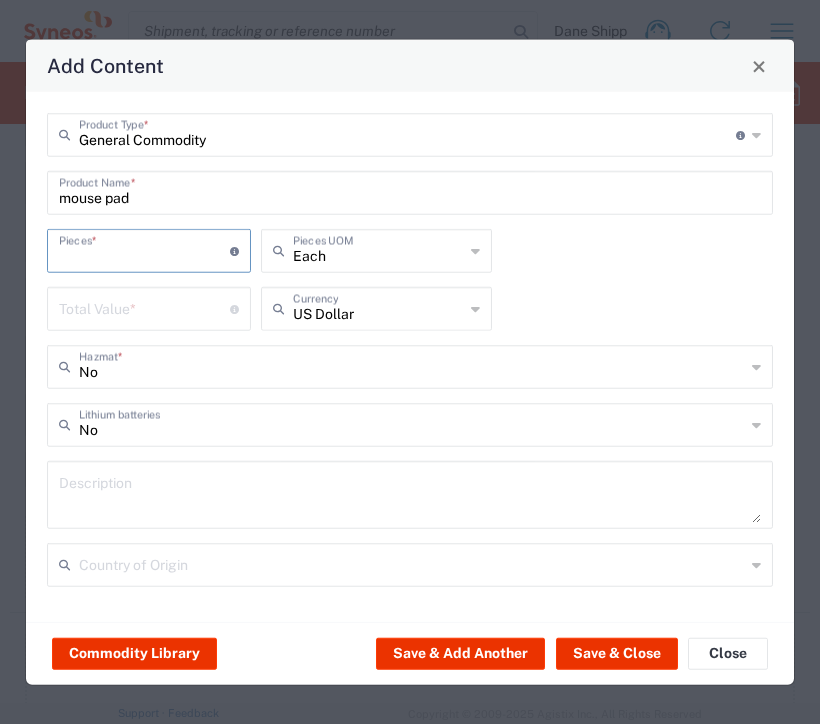 click at bounding box center (144, 249) 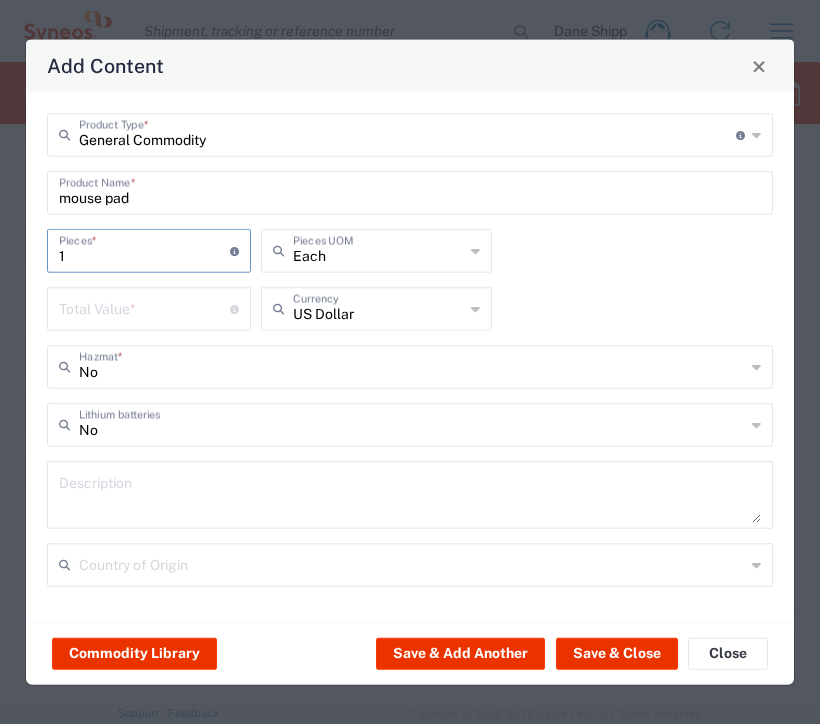 type on "1" 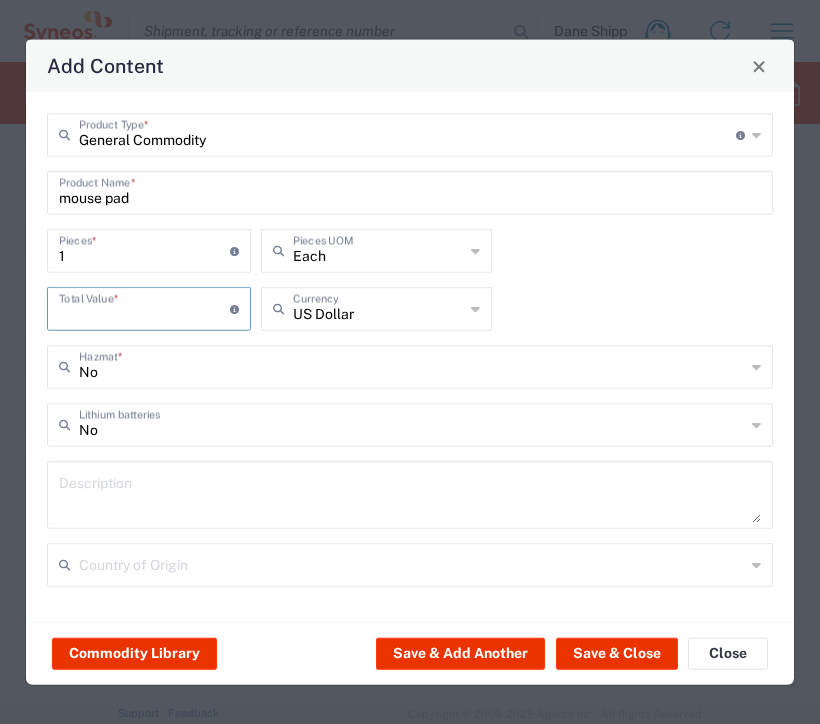 click at bounding box center (144, 307) 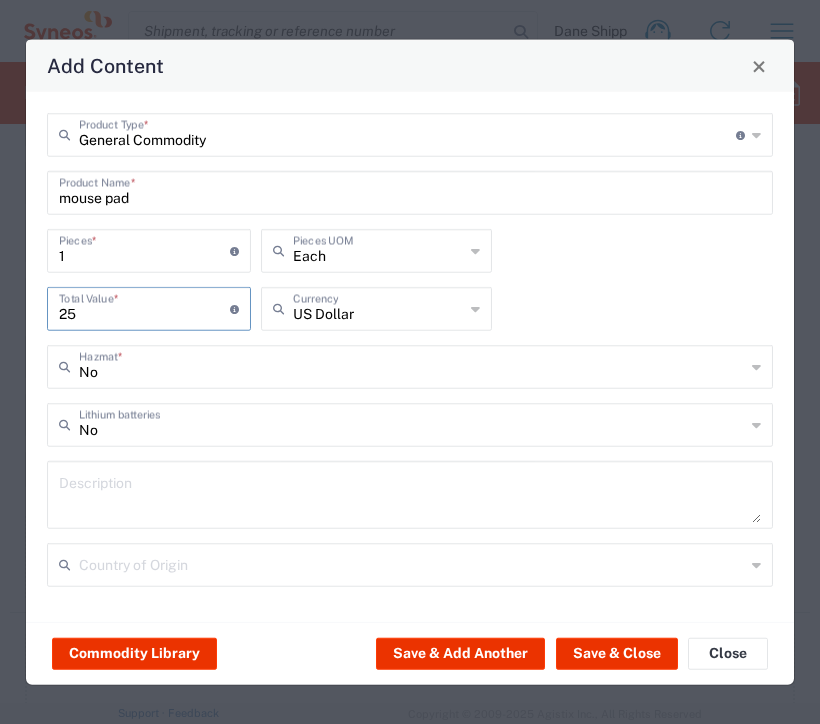 type on "25" 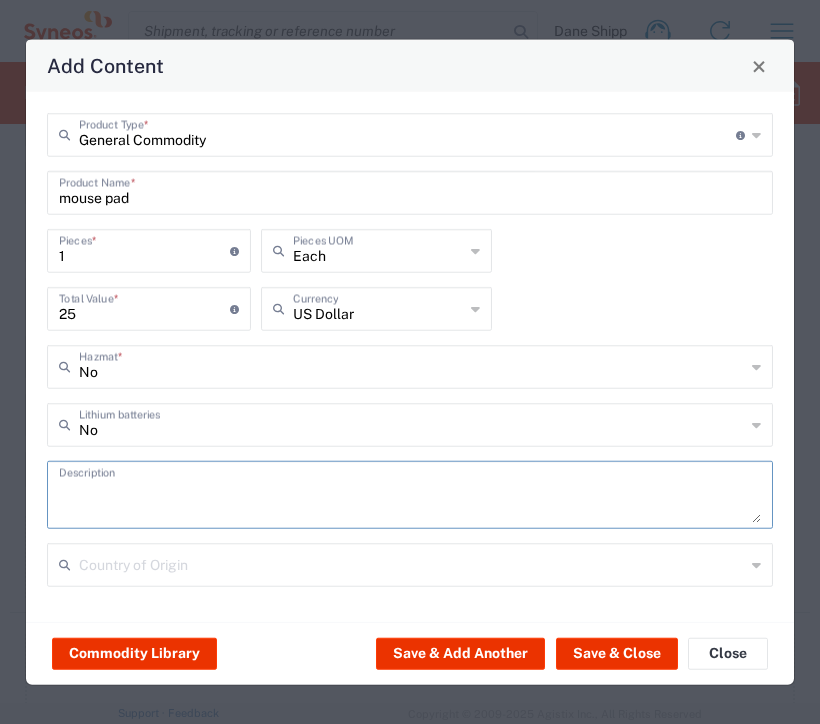click at bounding box center [410, 495] 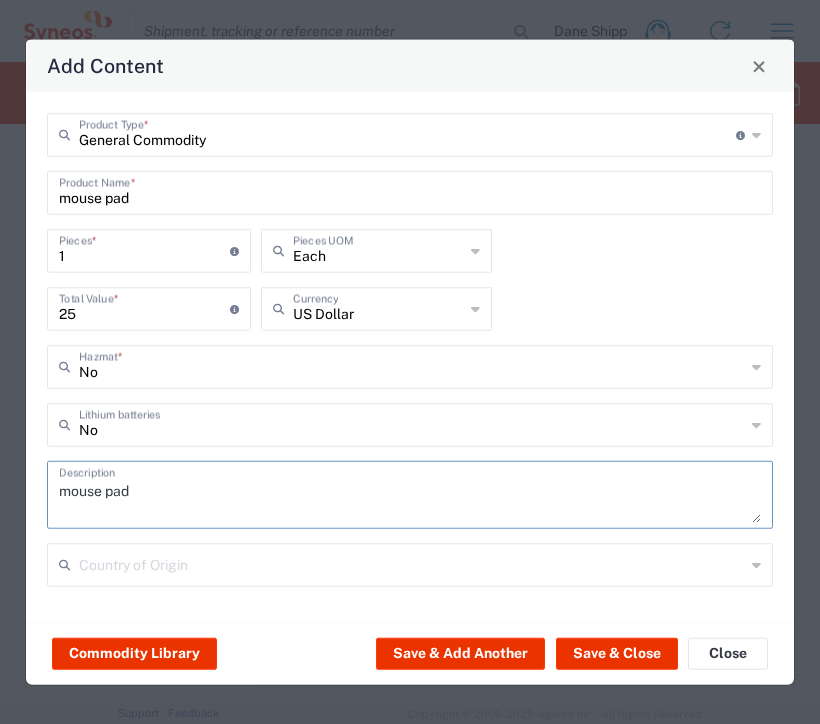 type on "mouse pad" 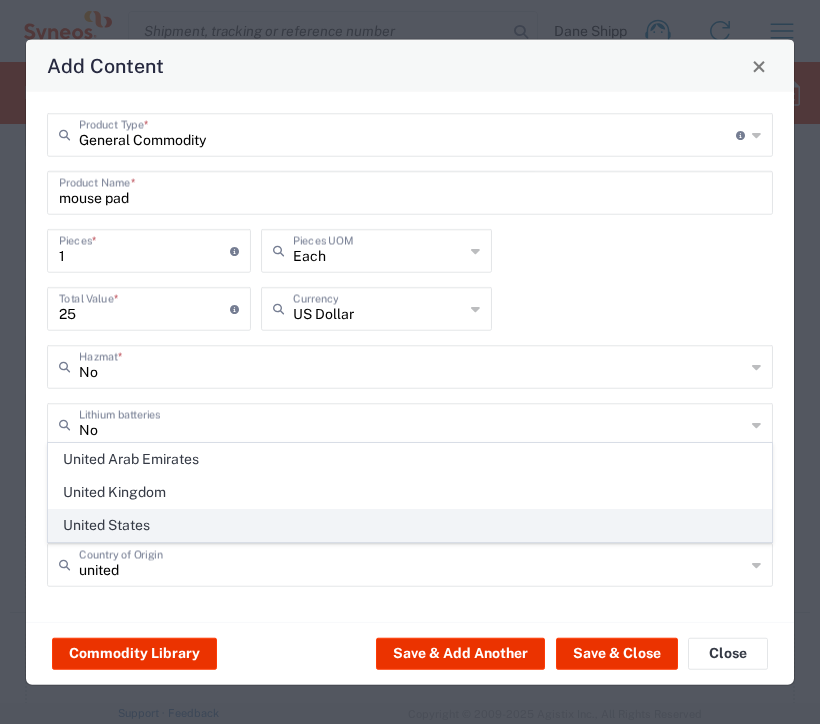 click on "United States" 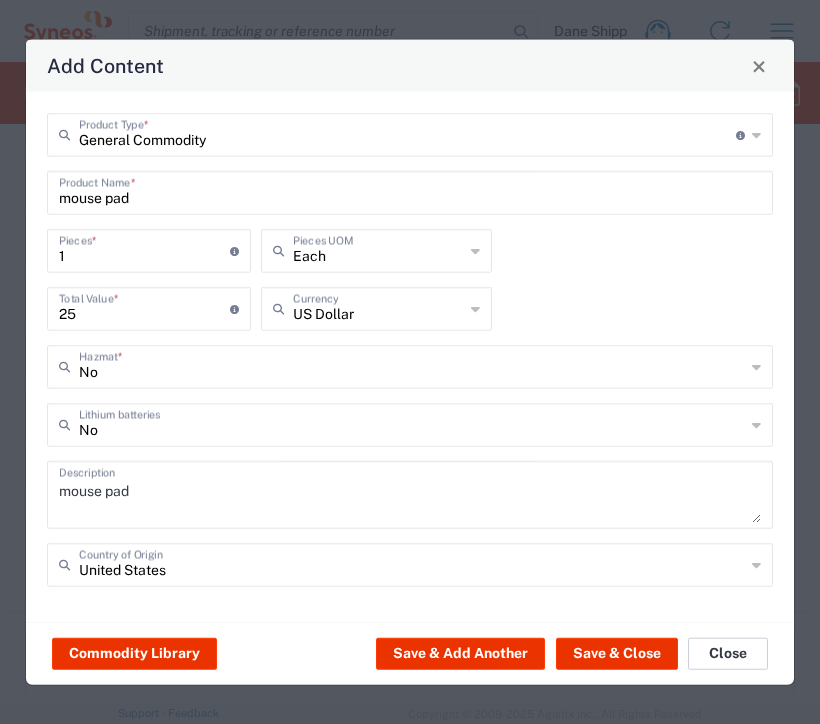 click on "Close" 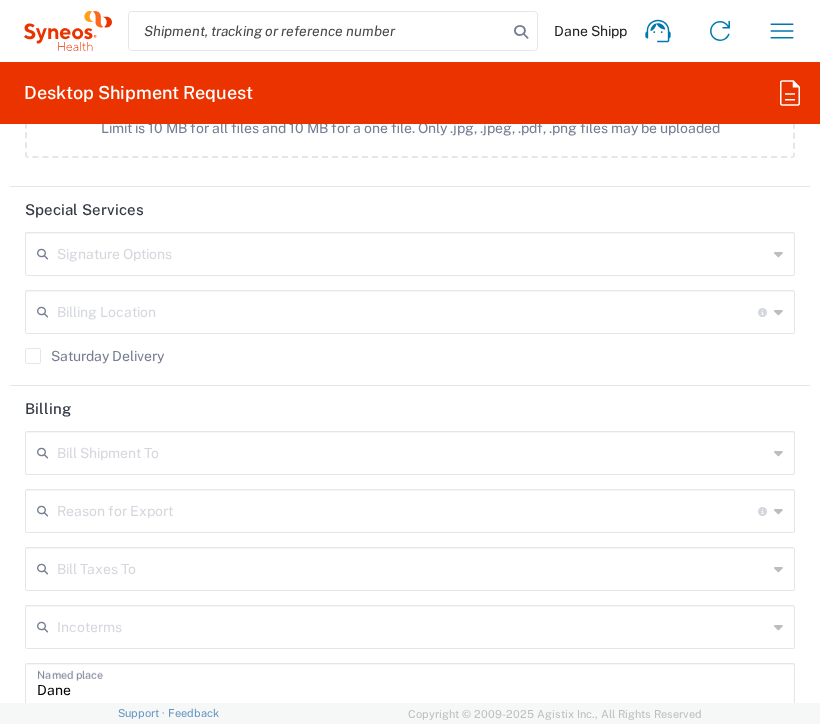 scroll, scrollTop: 3200, scrollLeft: 0, axis: vertical 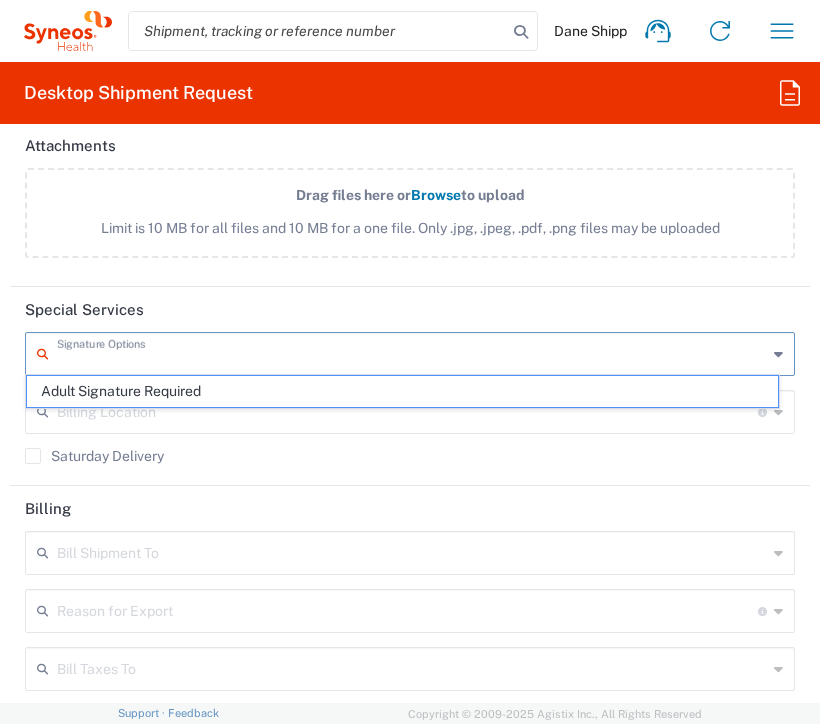 click at bounding box center (412, 352) 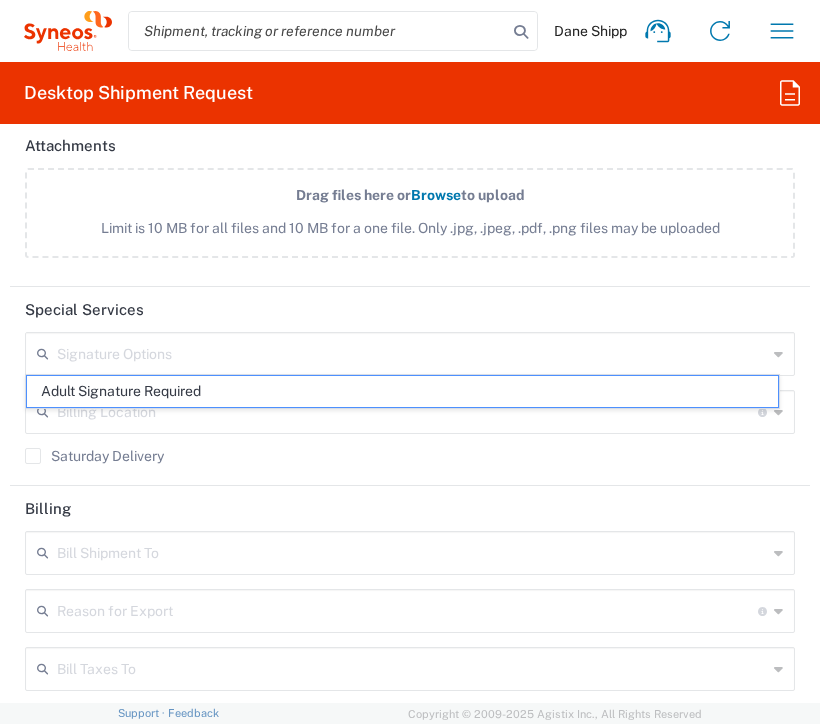 click on "Billing Location  For standard shipments, leave this section blank. Only update this section if you are shipping from a location or country different from your base location" 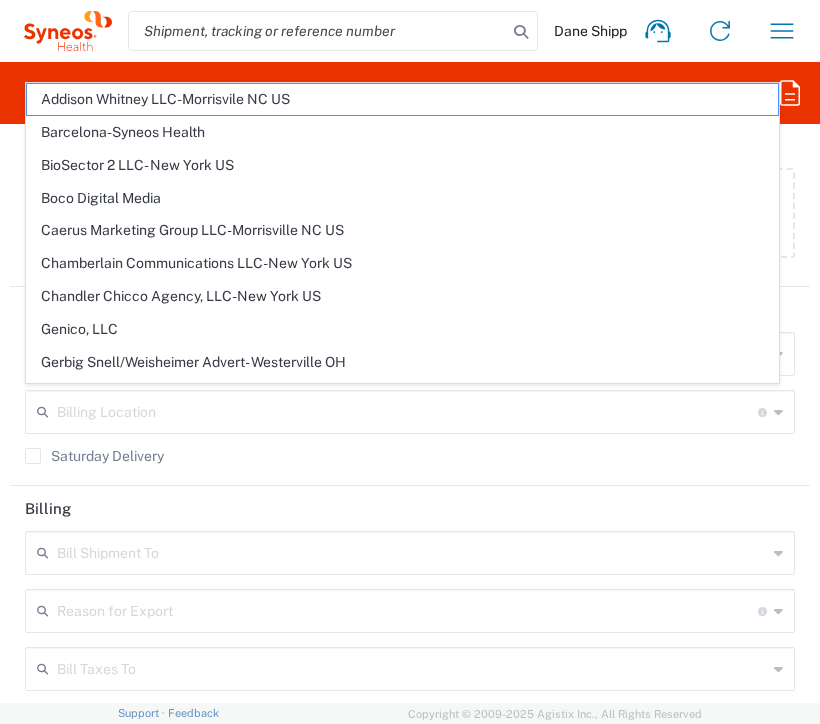 click on "Saturday Delivery" 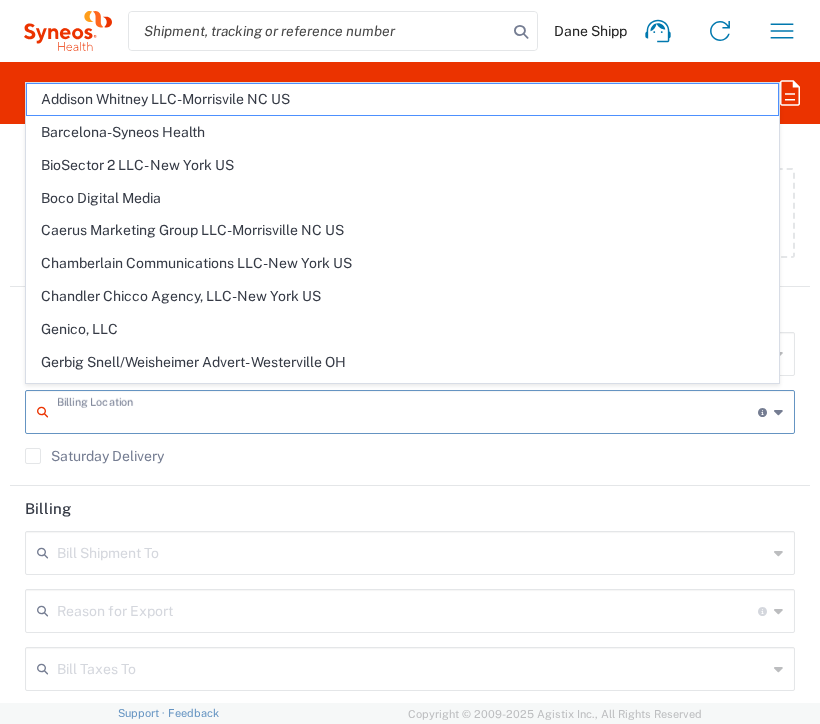 click at bounding box center (407, 410) 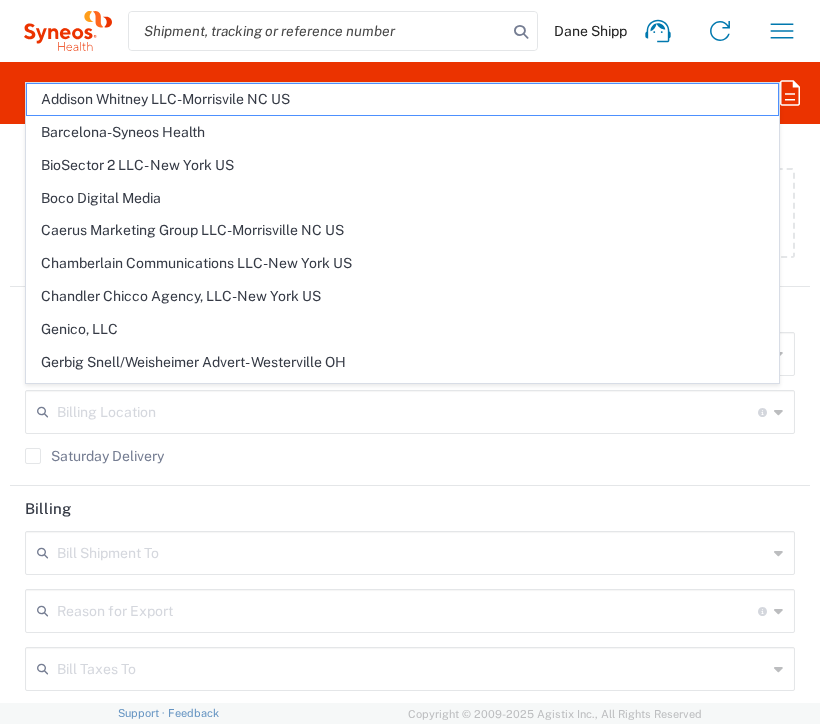 click 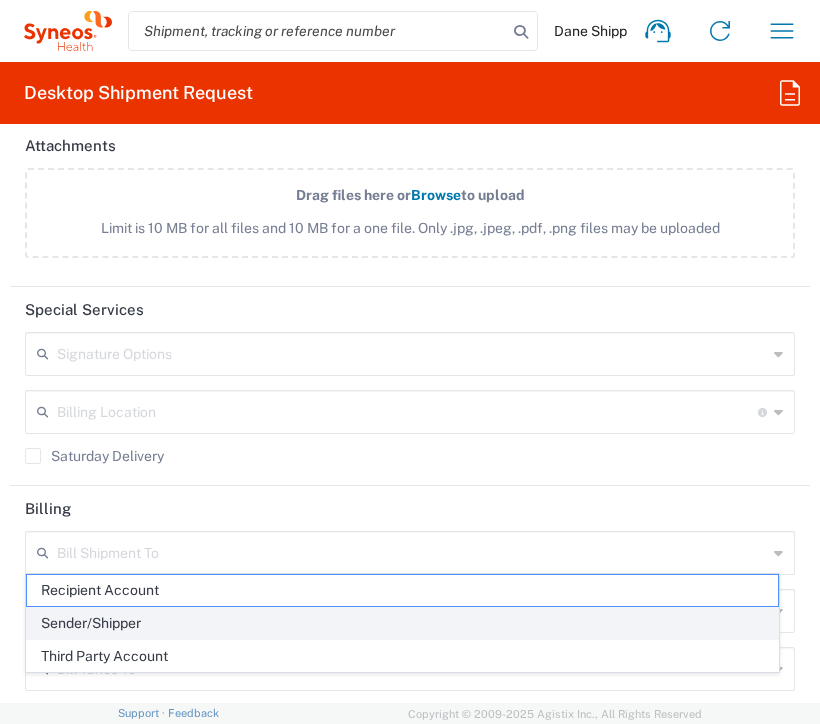 click on "Sender/Shipper" 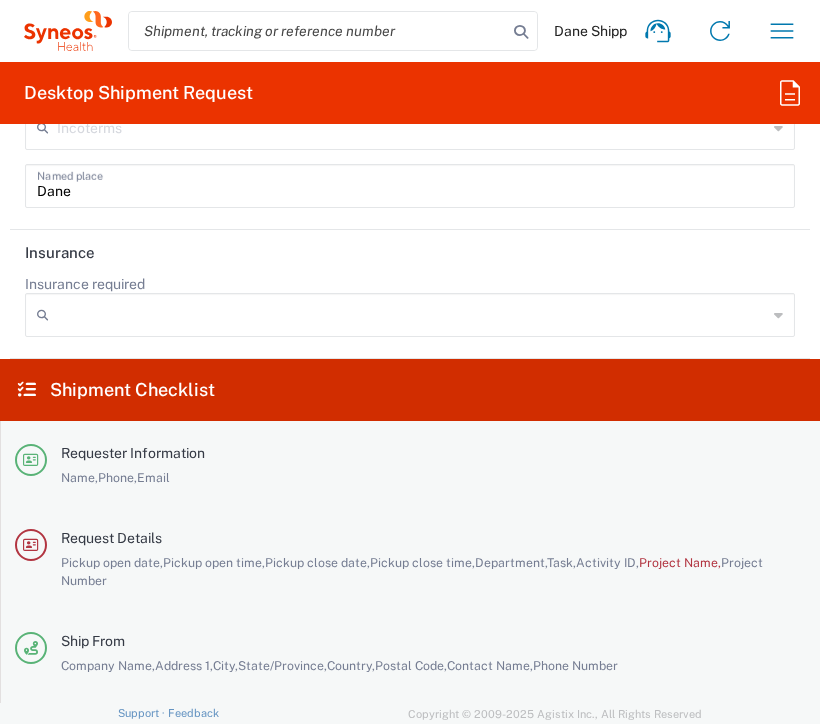 scroll, scrollTop: 3800, scrollLeft: 0, axis: vertical 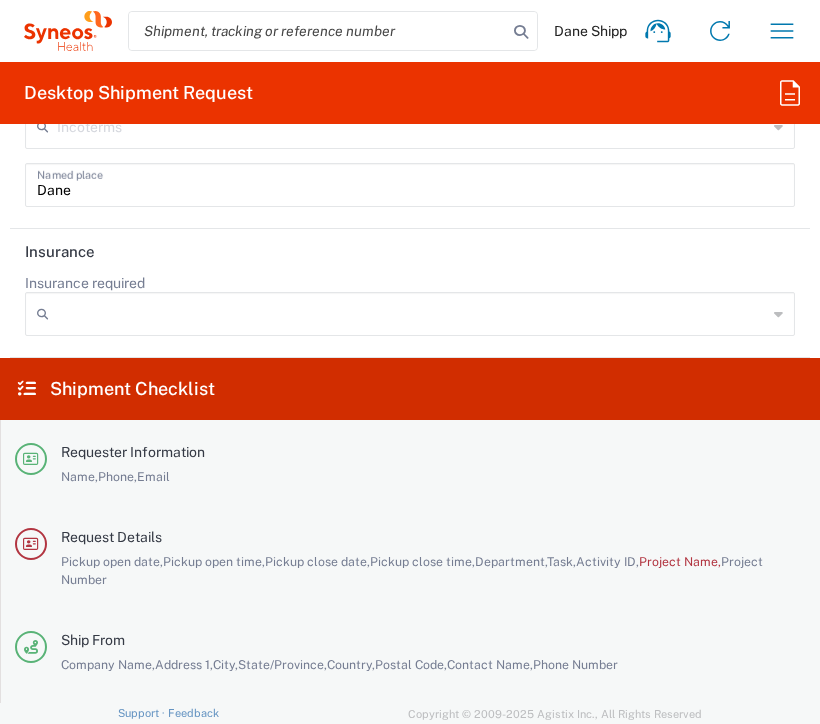 click 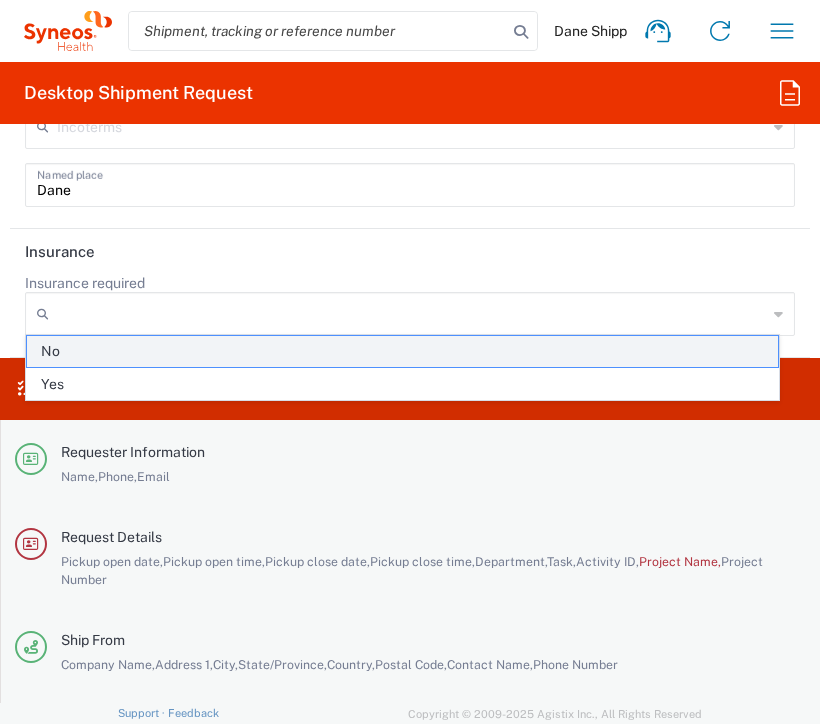 click on "No" 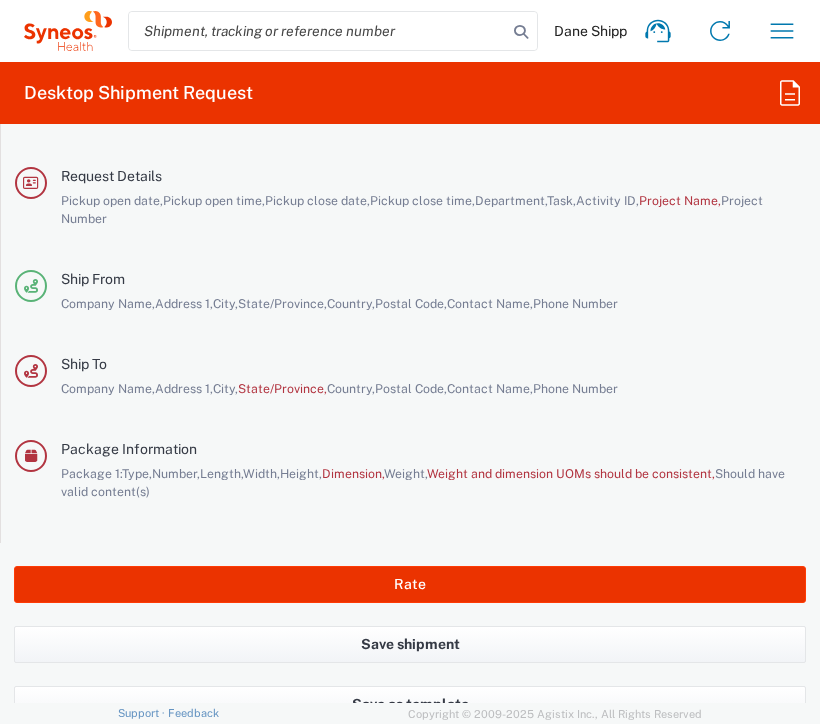 scroll, scrollTop: 4196, scrollLeft: 0, axis: vertical 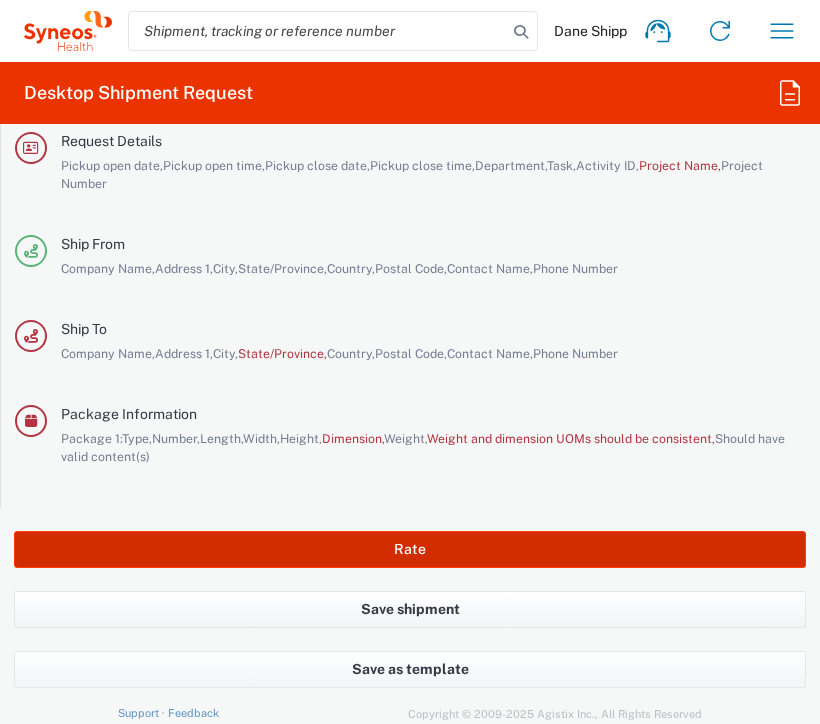 click on "Rate" 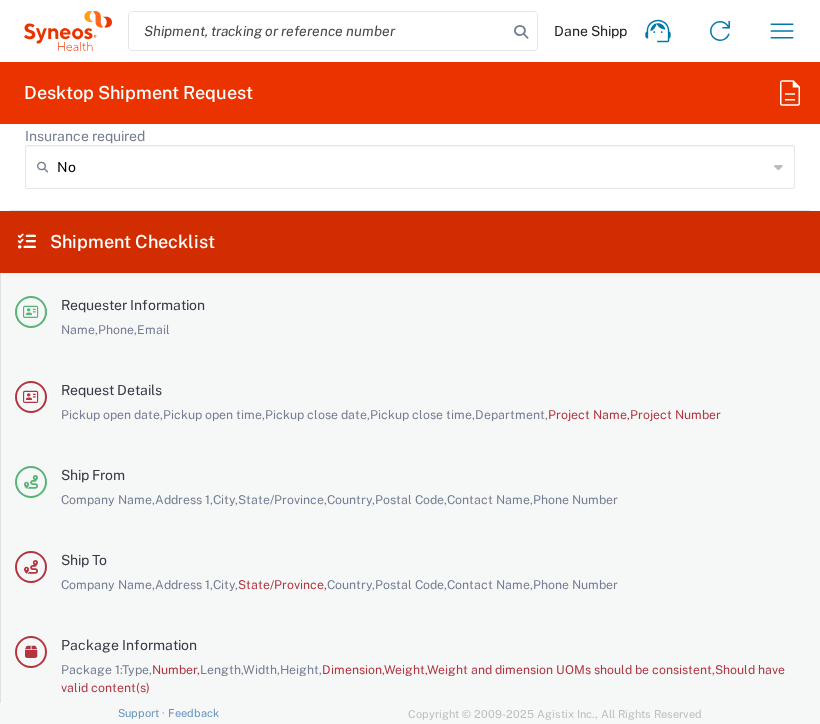 scroll, scrollTop: 3938, scrollLeft: 0, axis: vertical 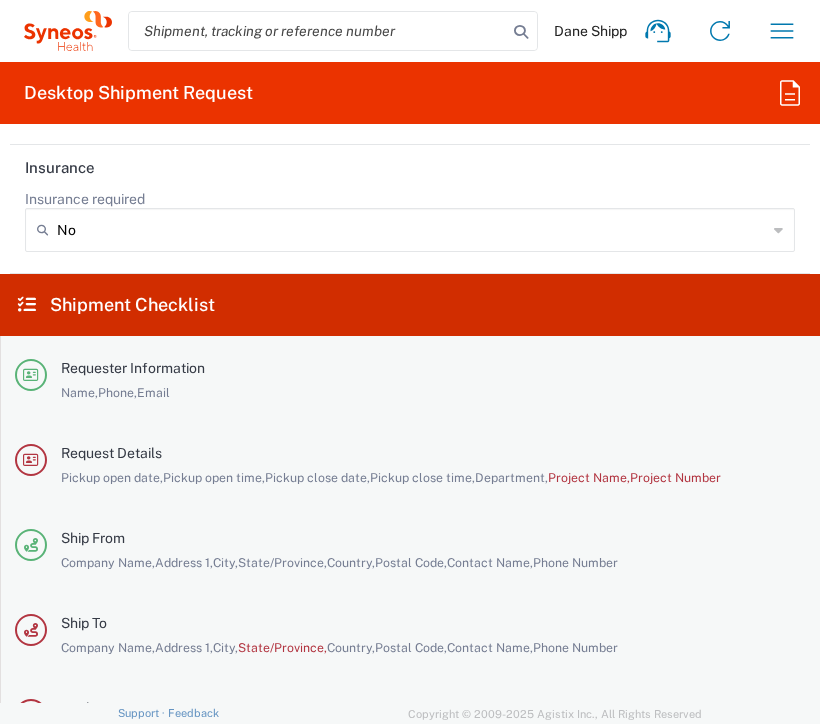 click 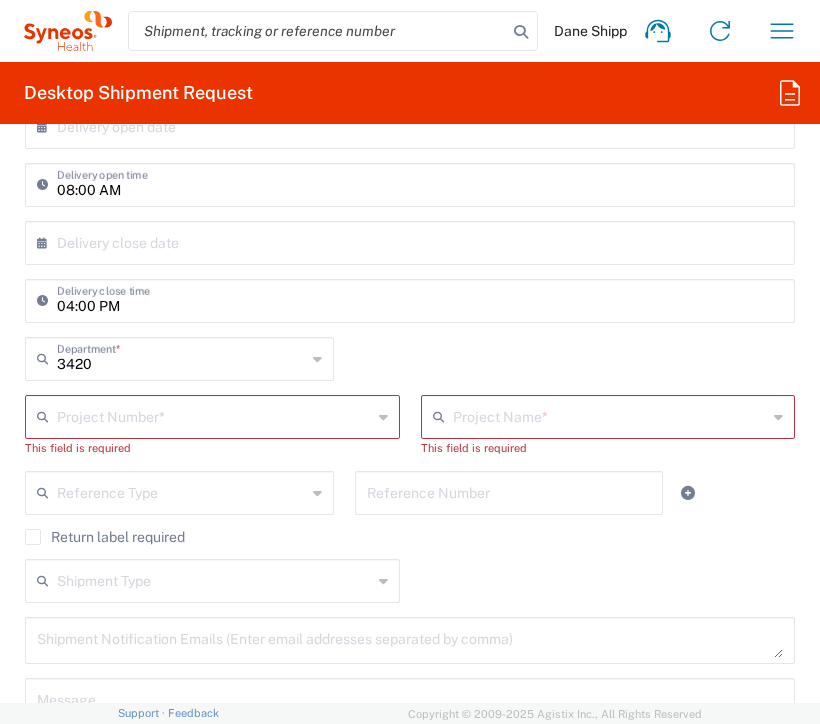 scroll, scrollTop: 800, scrollLeft: 0, axis: vertical 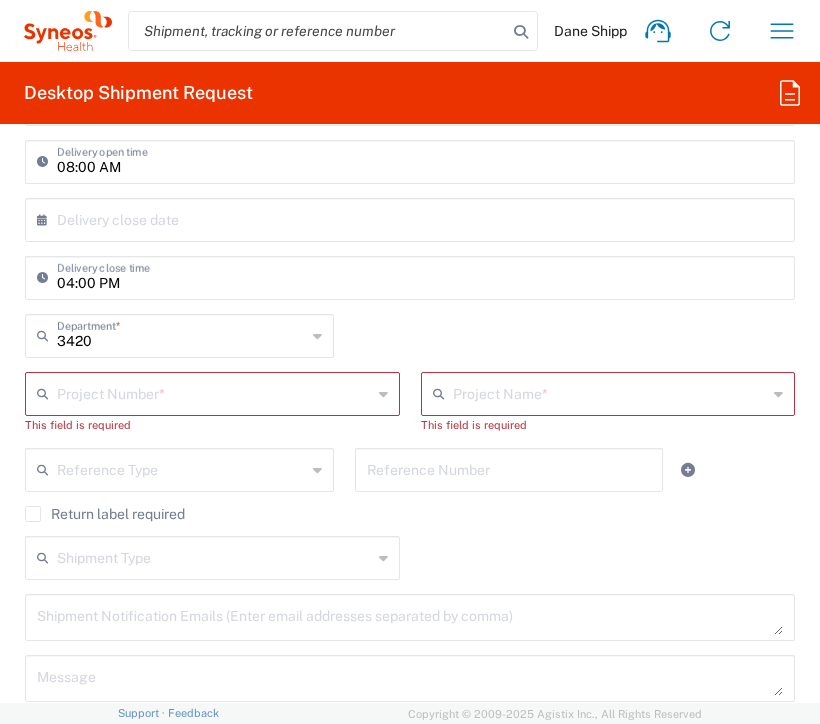 click at bounding box center (214, 392) 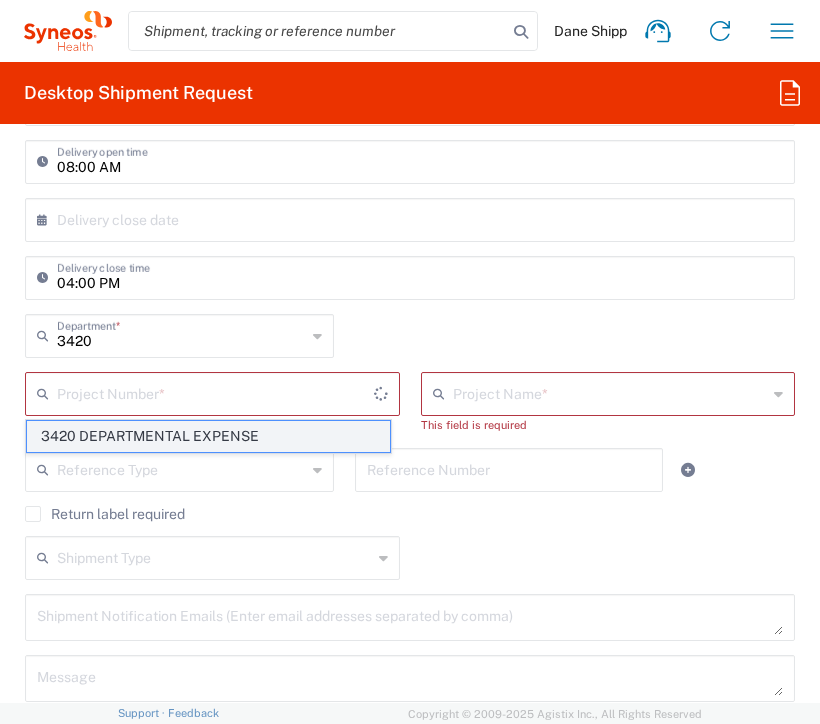 click on "3420 DEPARTMENTAL EXPENSE" 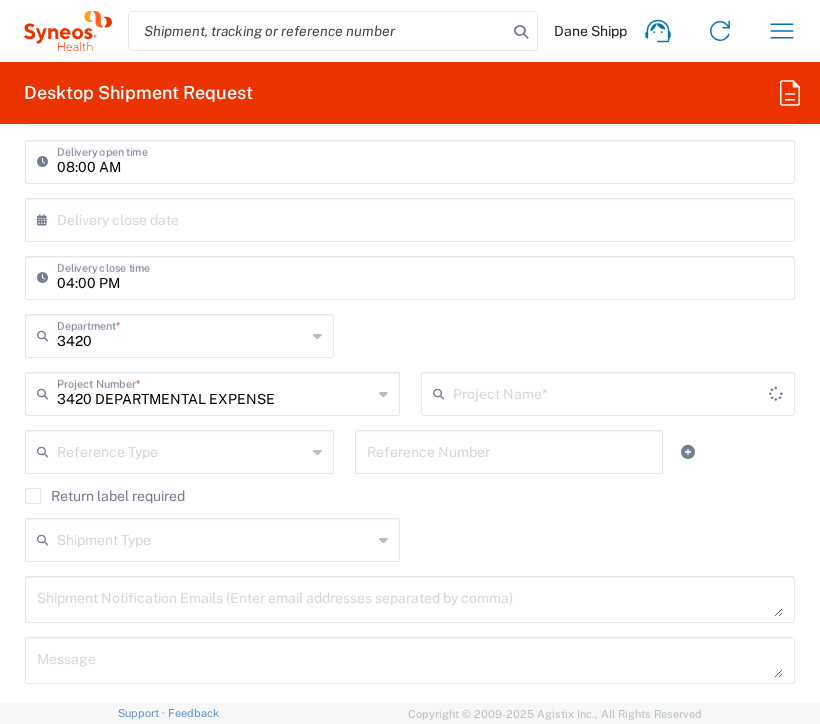 type on "3420 DEPARTMENTAL EXPENSE" 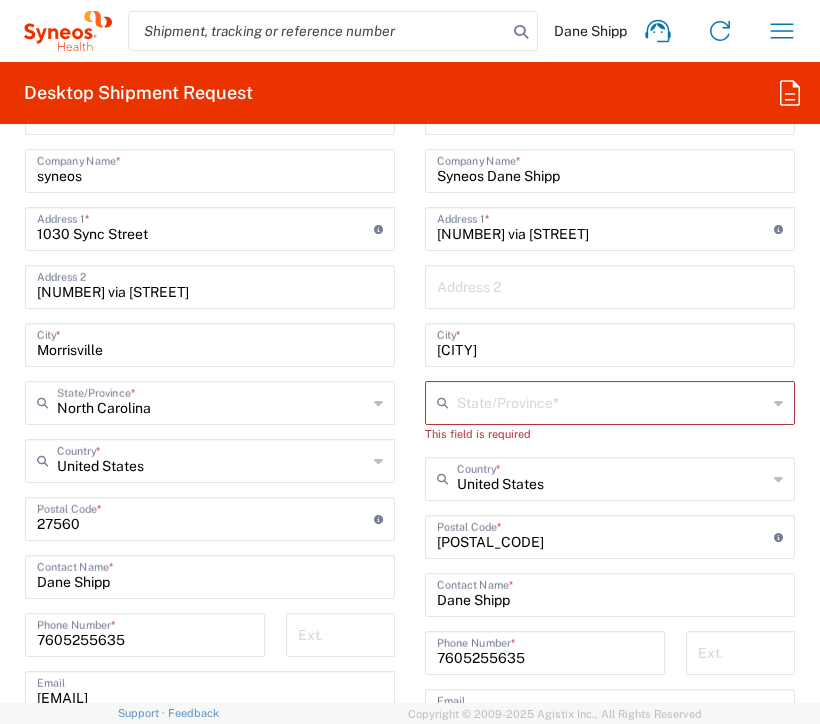 scroll, scrollTop: 1500, scrollLeft: 0, axis: vertical 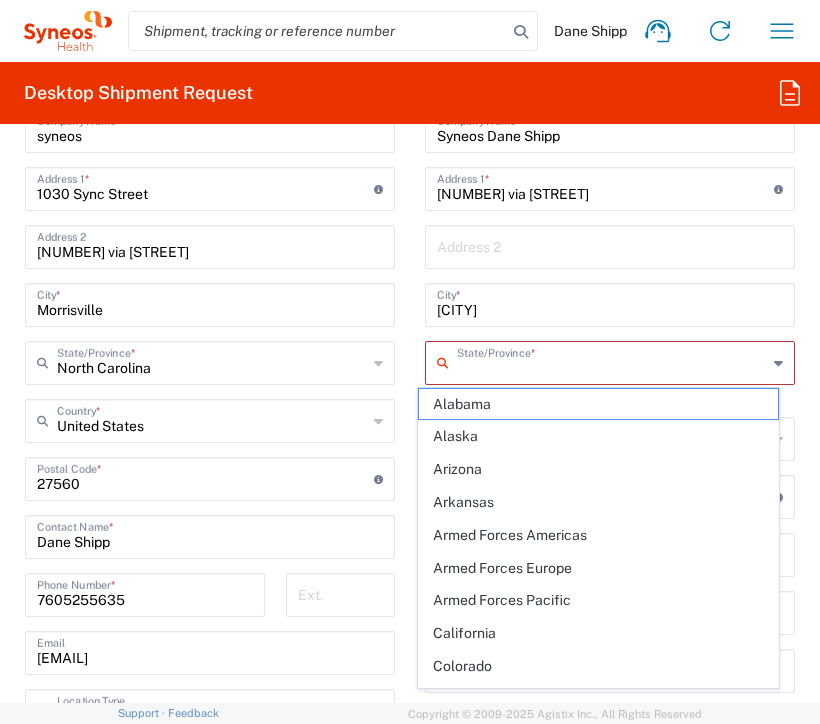 click at bounding box center [612, 361] 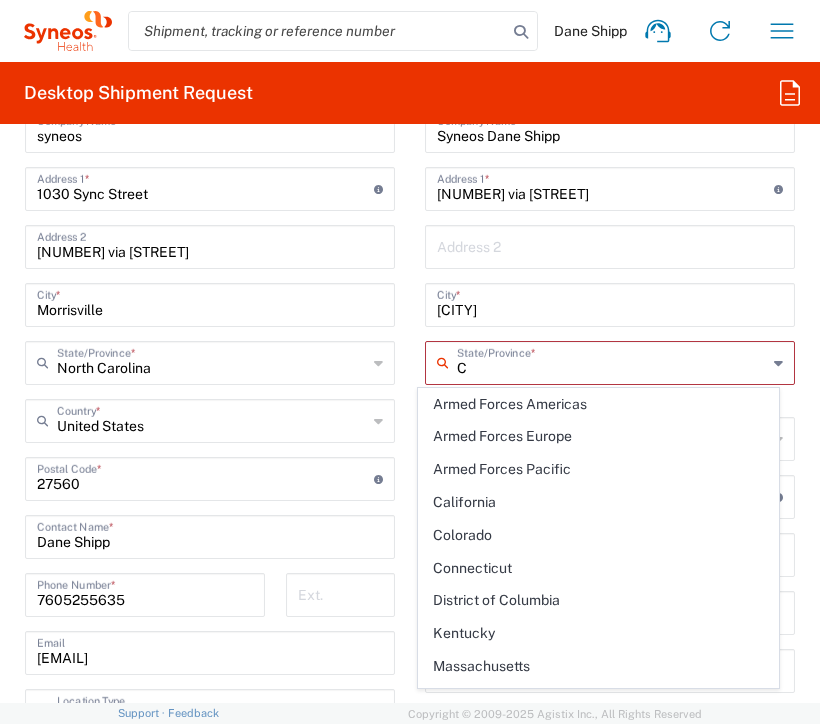 click on "C" at bounding box center [612, 361] 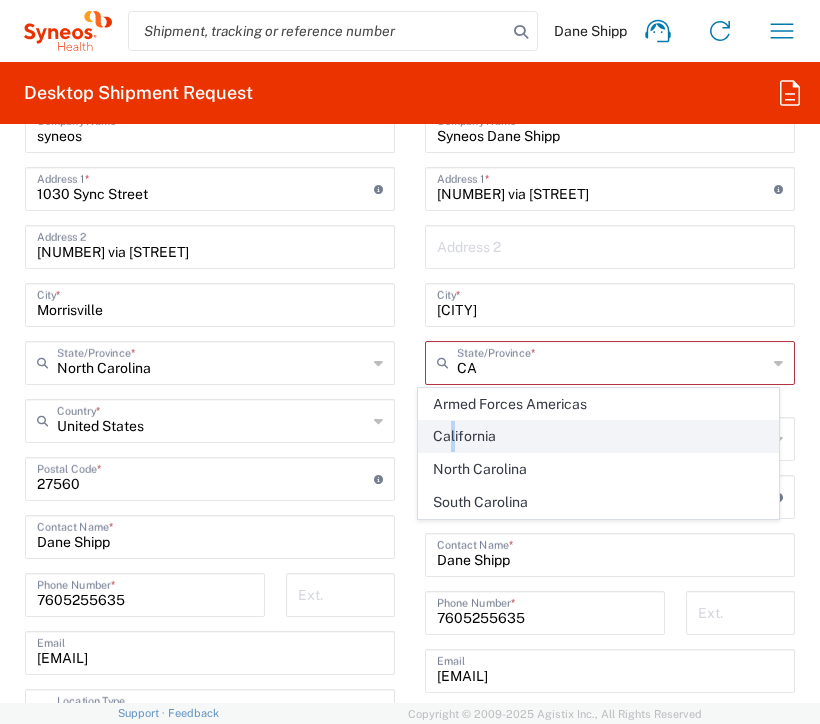 click on "California" 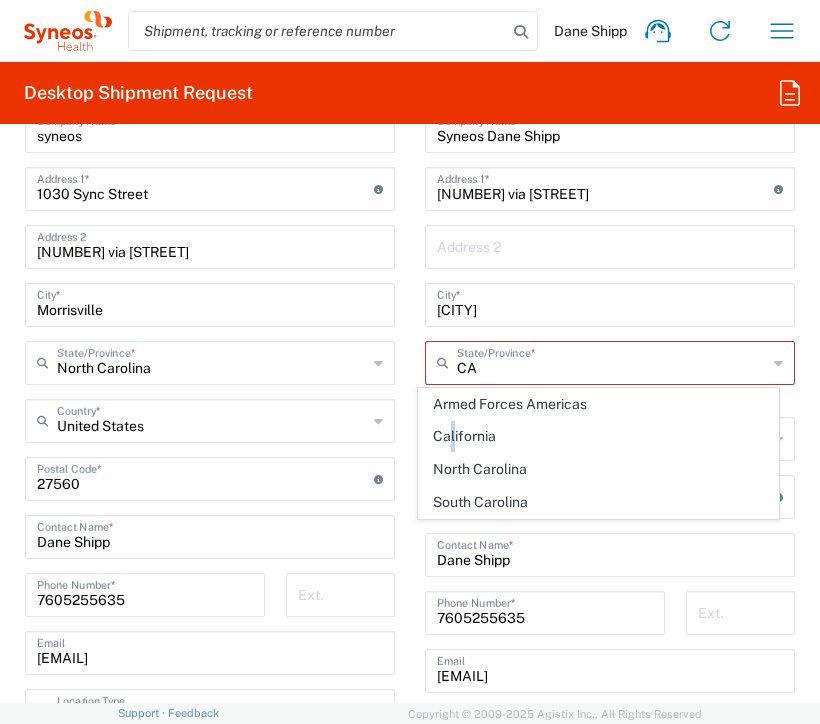 type on "California" 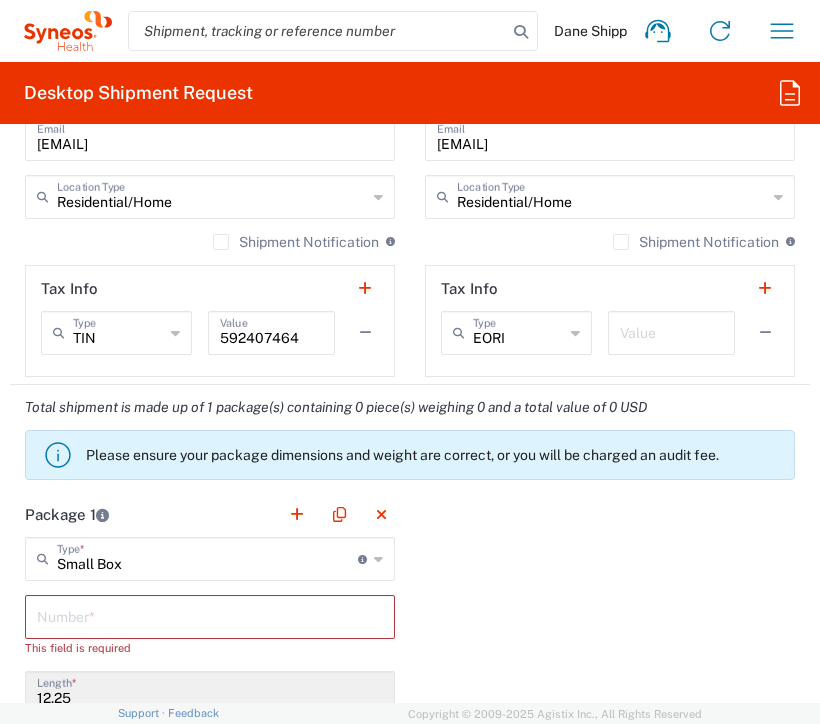 scroll, scrollTop: 2100, scrollLeft: 0, axis: vertical 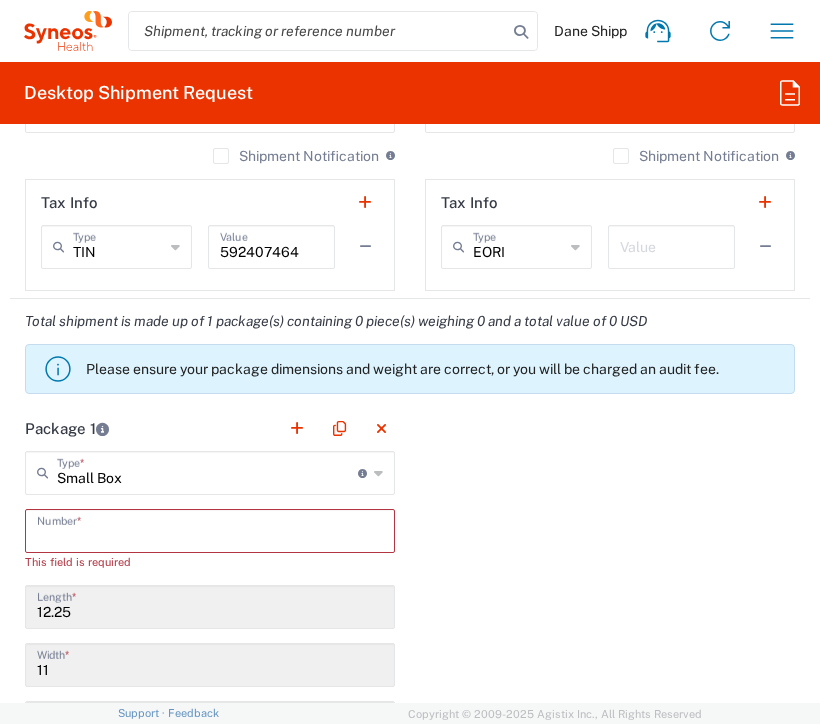 click at bounding box center (210, 529) 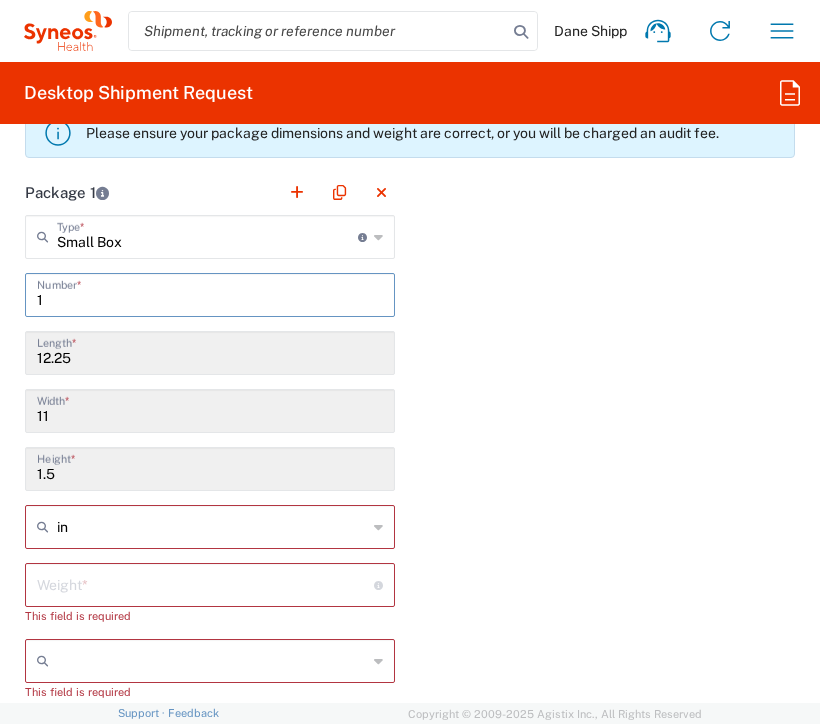 scroll, scrollTop: 2400, scrollLeft: 0, axis: vertical 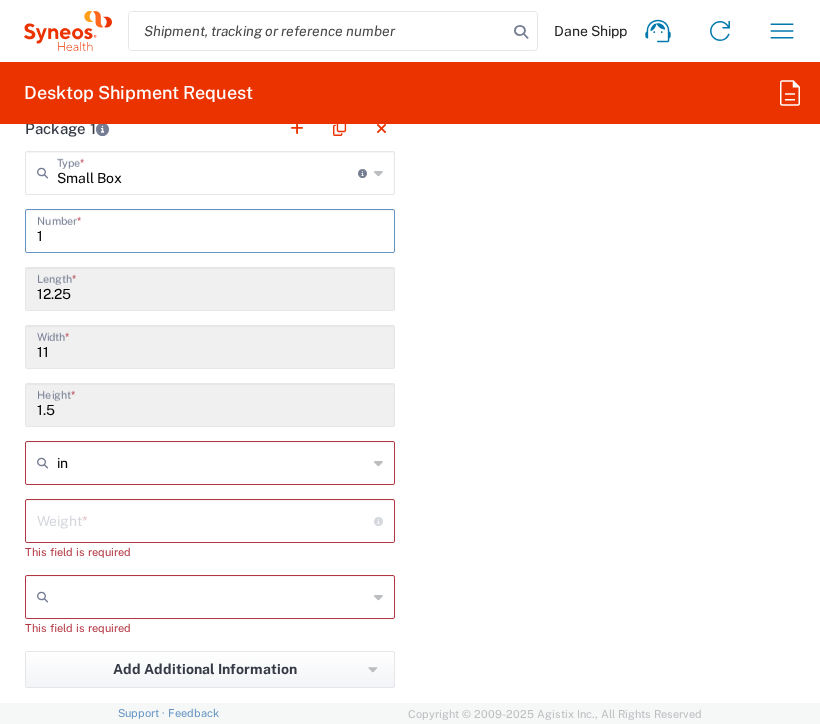 type on "1" 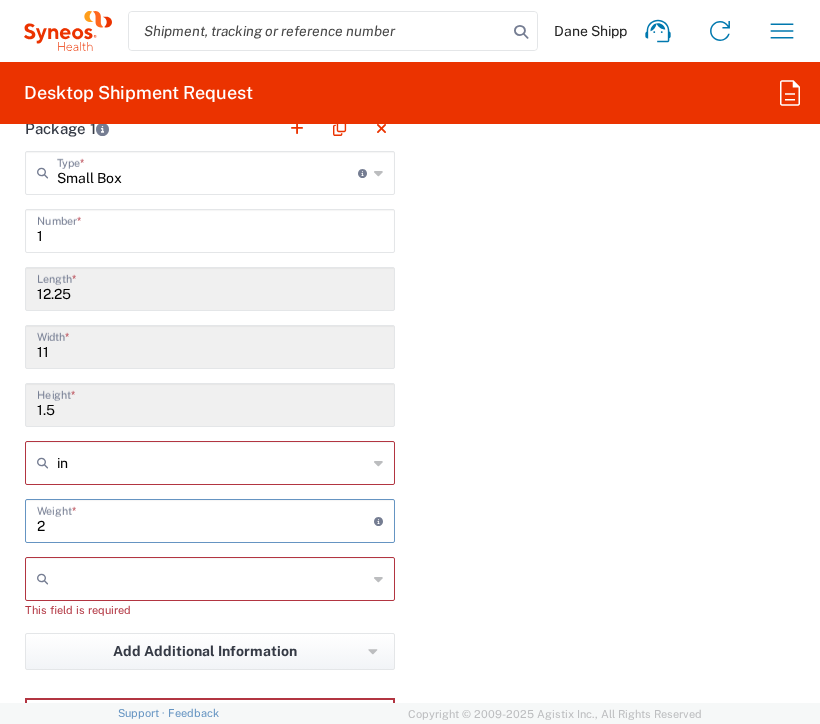 type on "2" 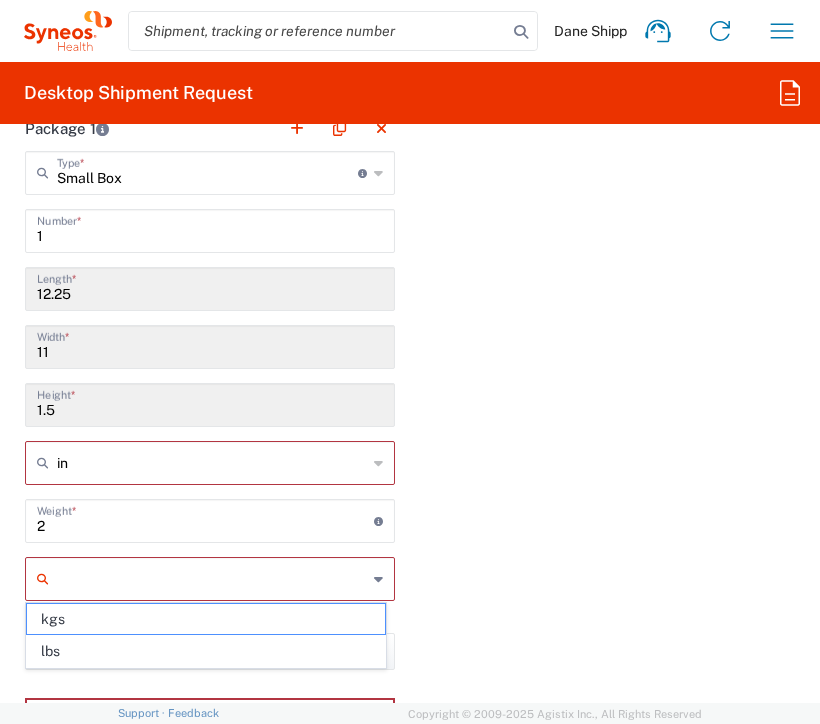 click at bounding box center (212, 579) 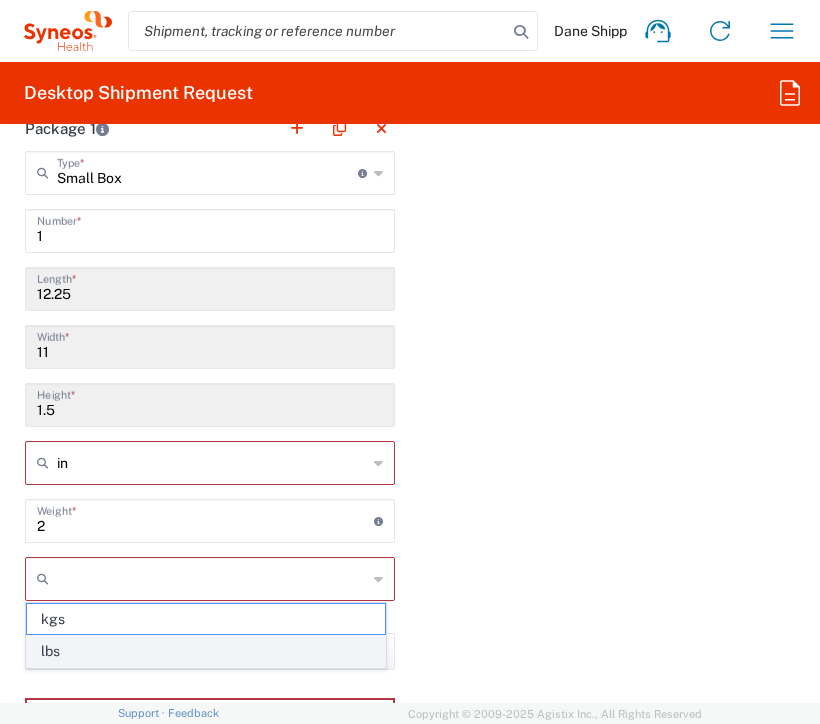 click on "lbs" 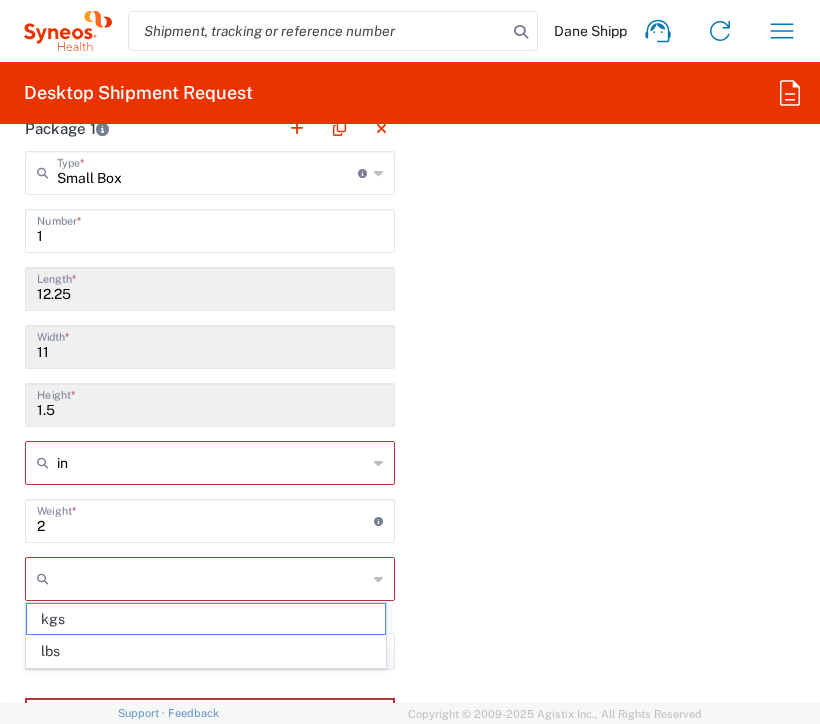type on "lbs" 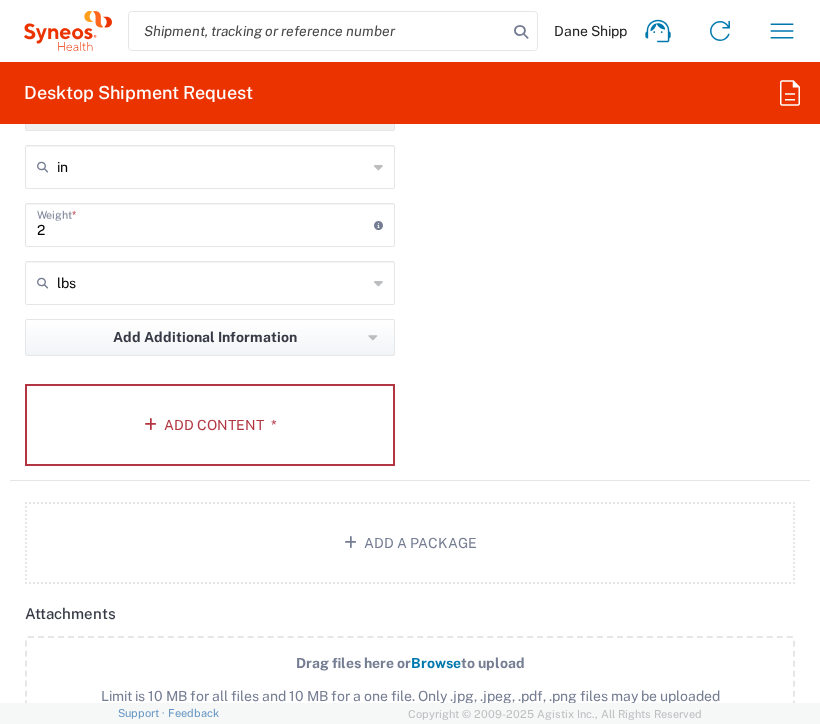 scroll, scrollTop: 2700, scrollLeft: 0, axis: vertical 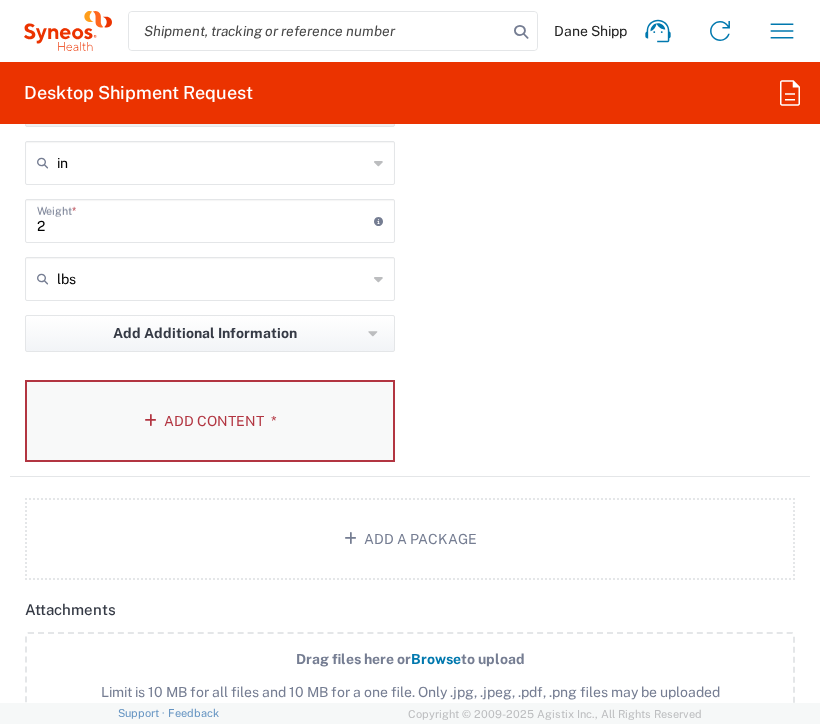 click on "Add Content *" 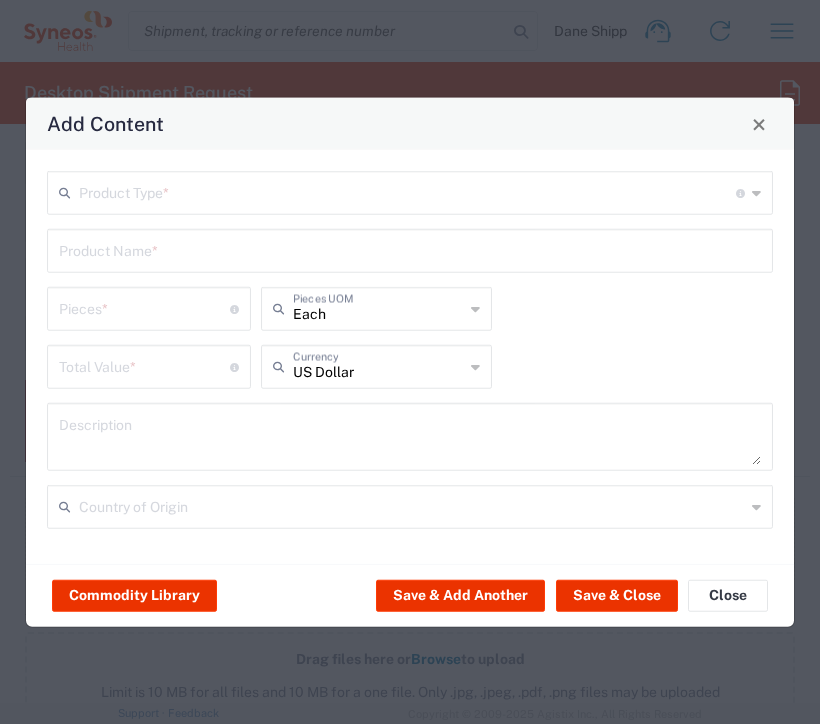 click at bounding box center (407, 191) 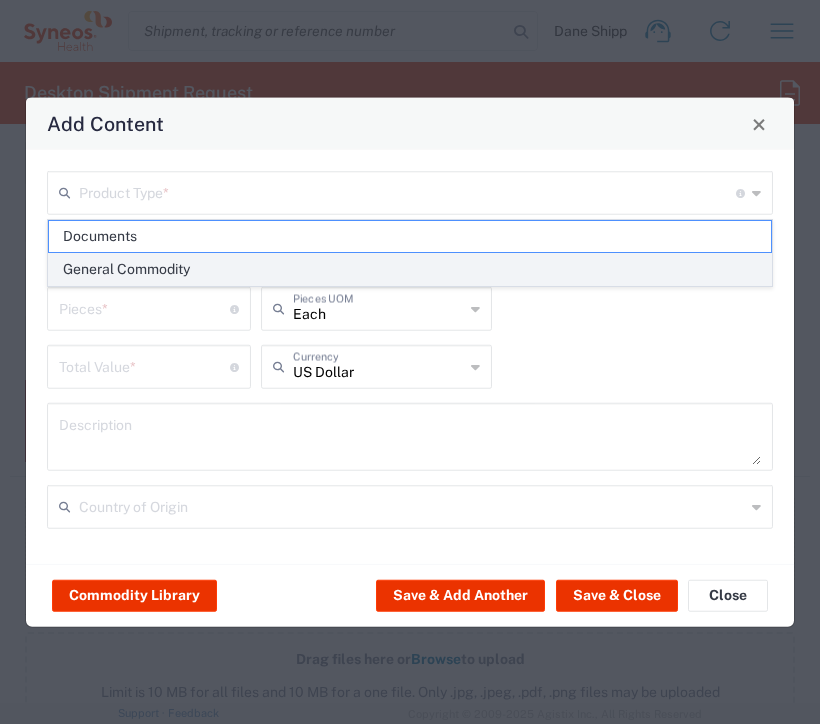 click on "General Commodity" 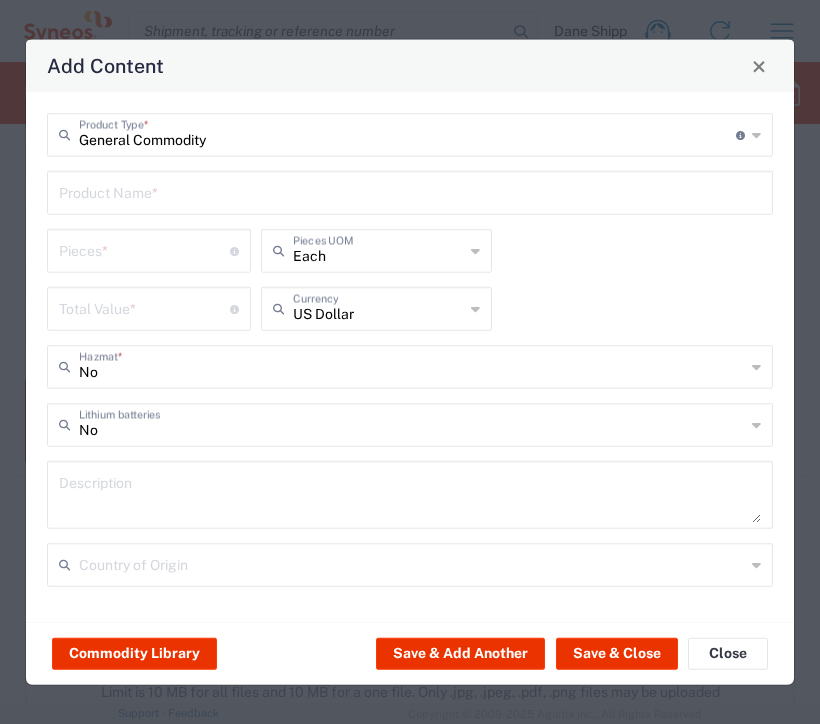 click at bounding box center (410, 191) 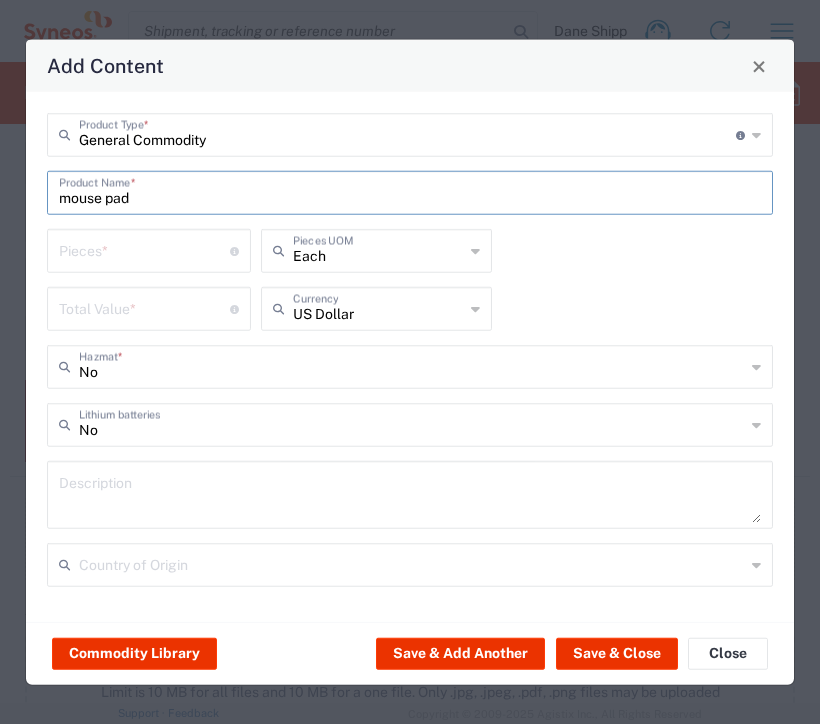 type on "mouse pad" 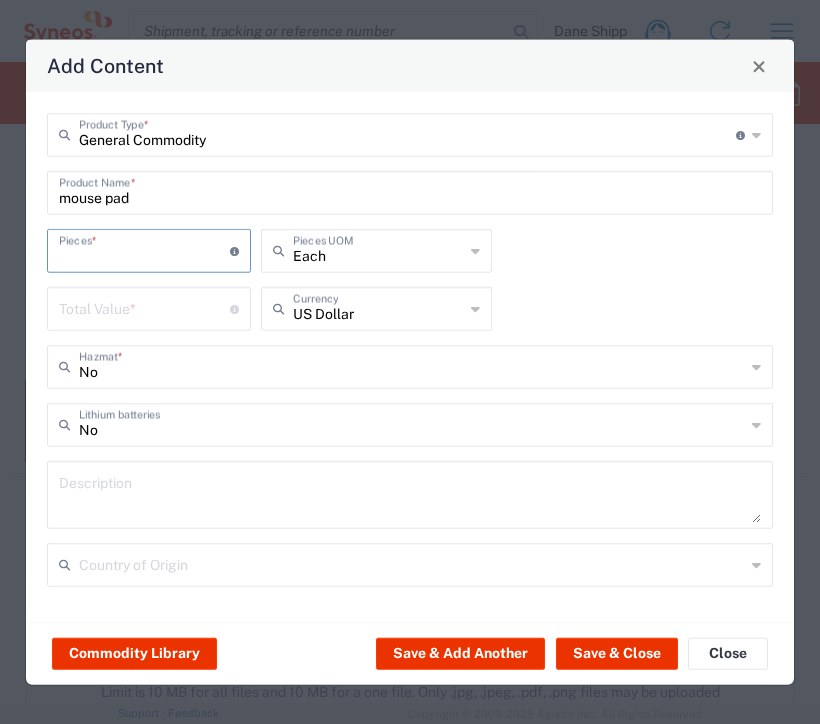 click at bounding box center [144, 249] 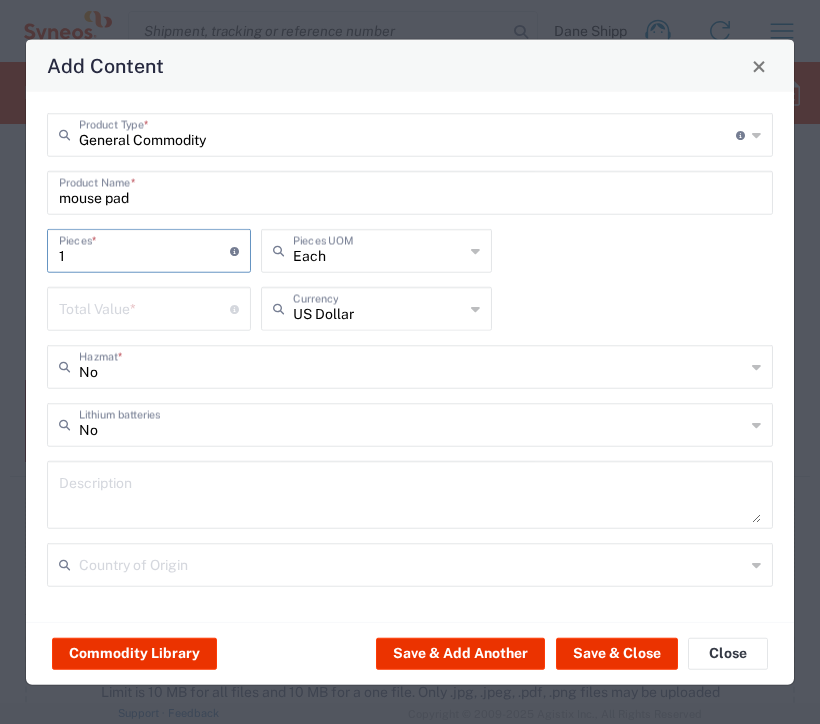 type on "1" 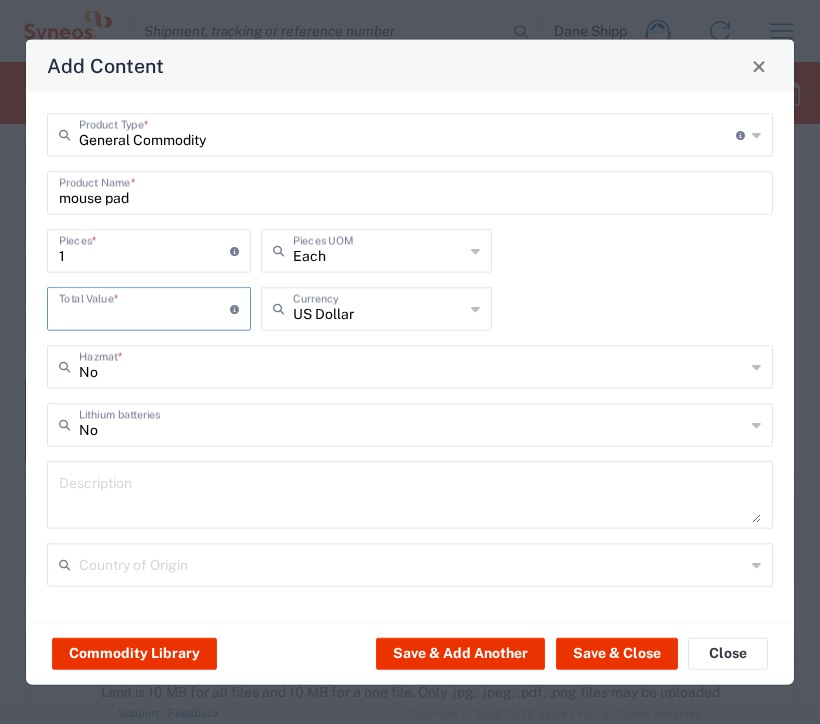 click at bounding box center [144, 307] 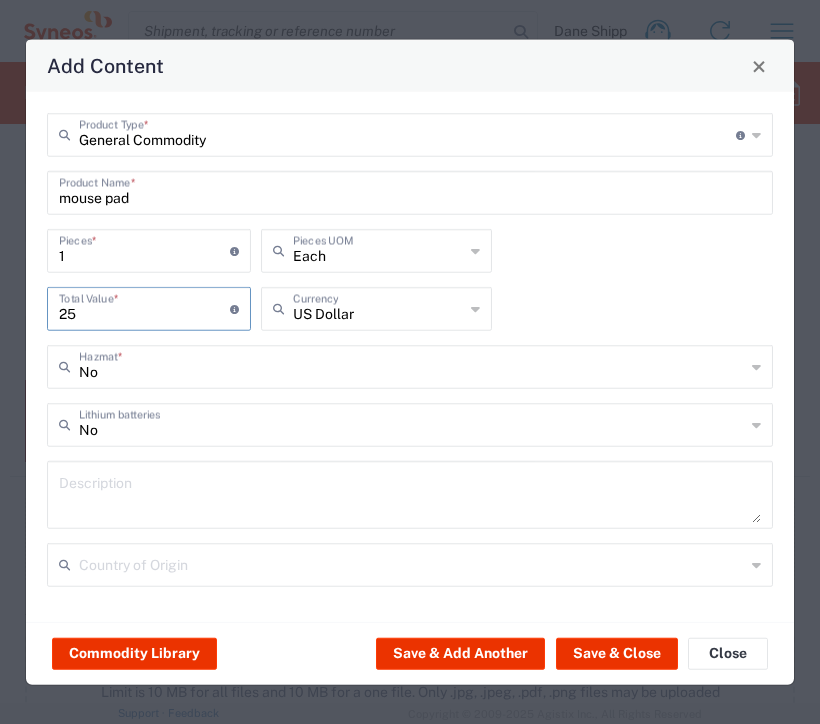 type on "25" 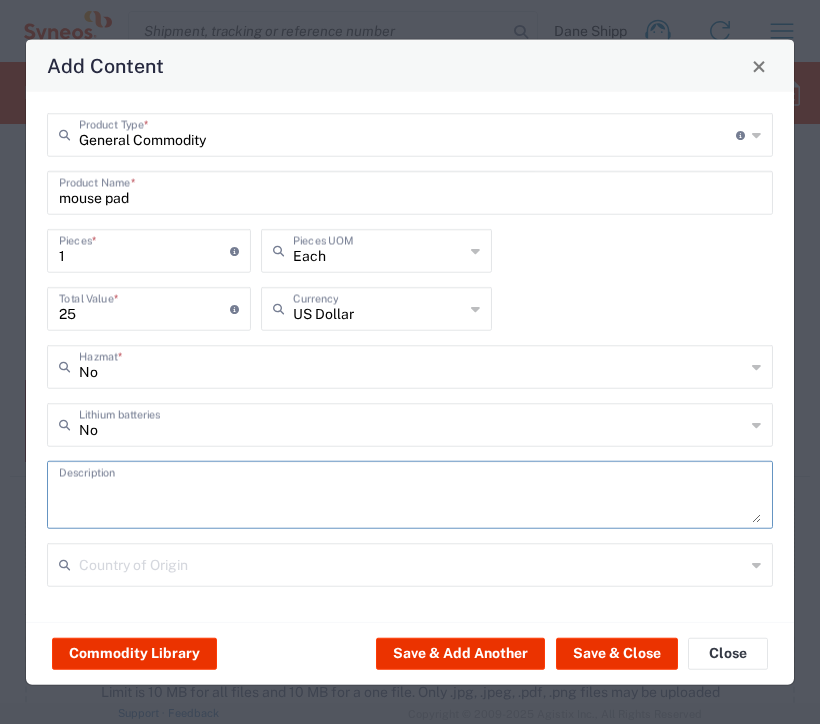 click at bounding box center [410, 495] 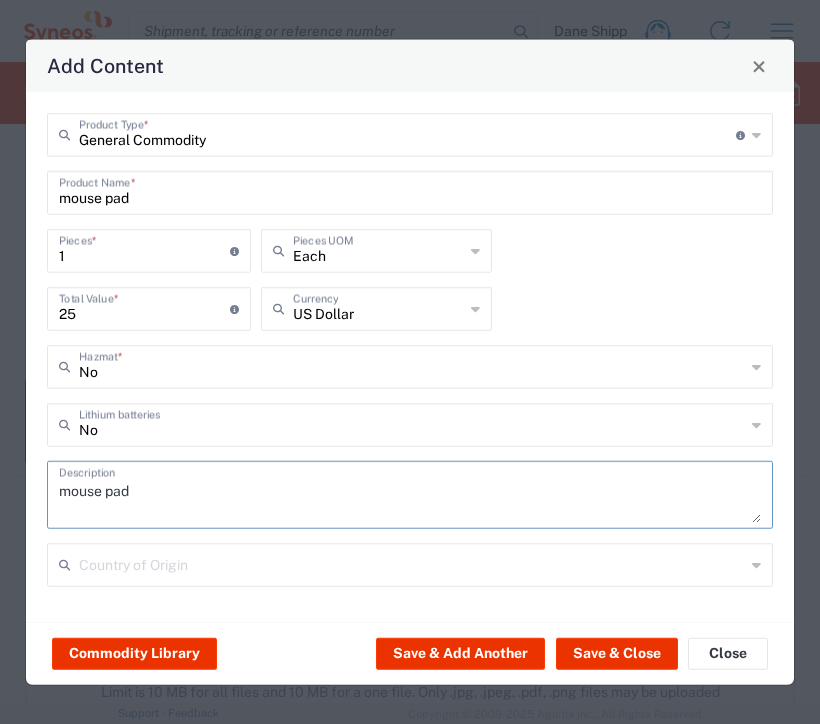 type on "mouse pad" 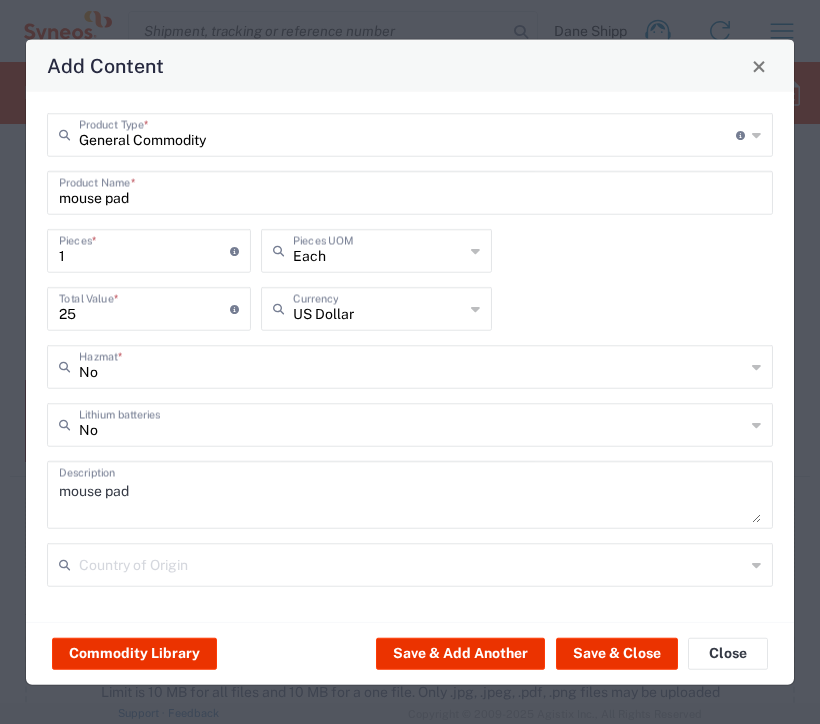 click on "Country of Origin" 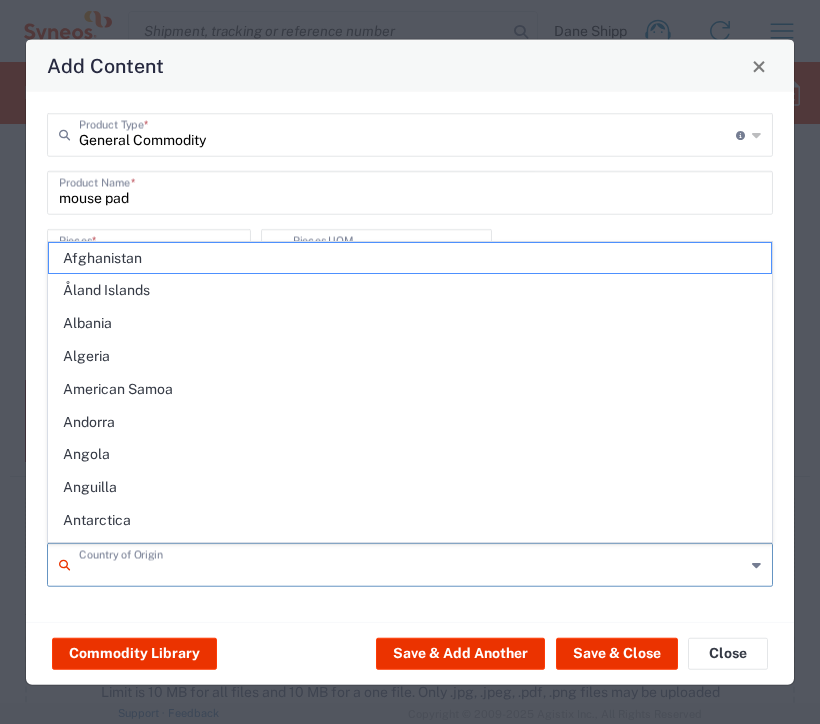 click at bounding box center [412, 563] 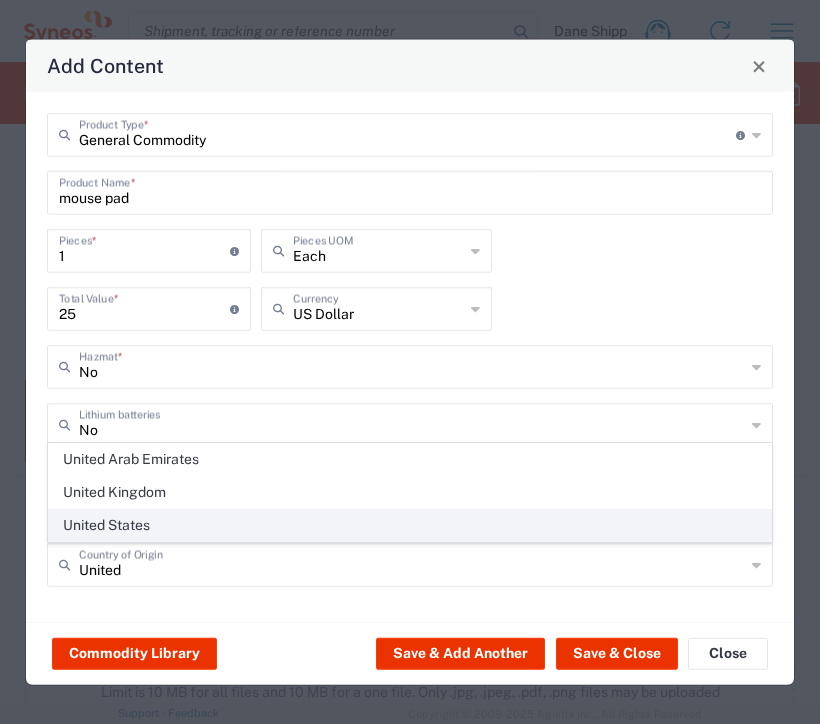 click on "United States" 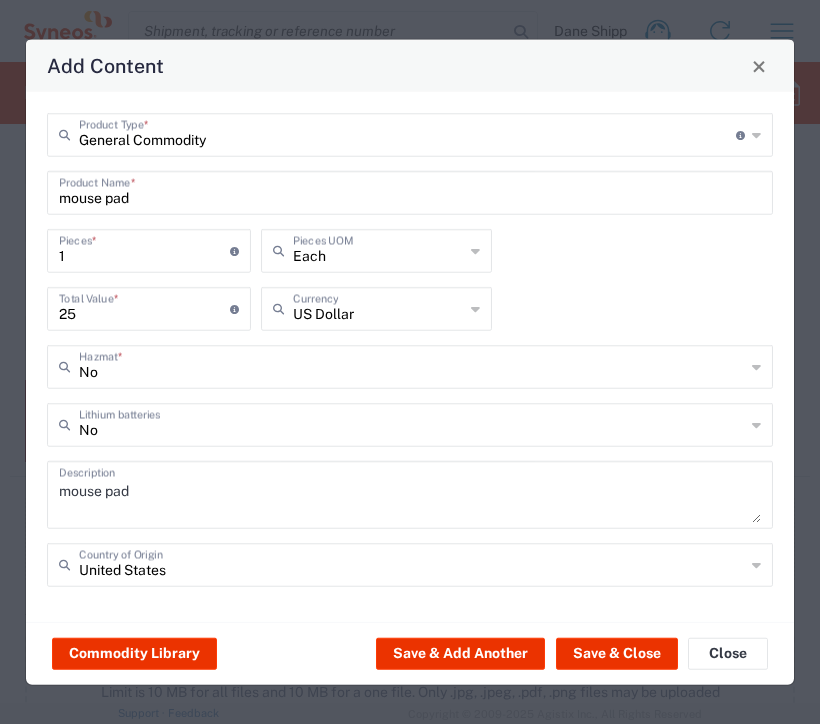 click on "United States" at bounding box center [412, 563] 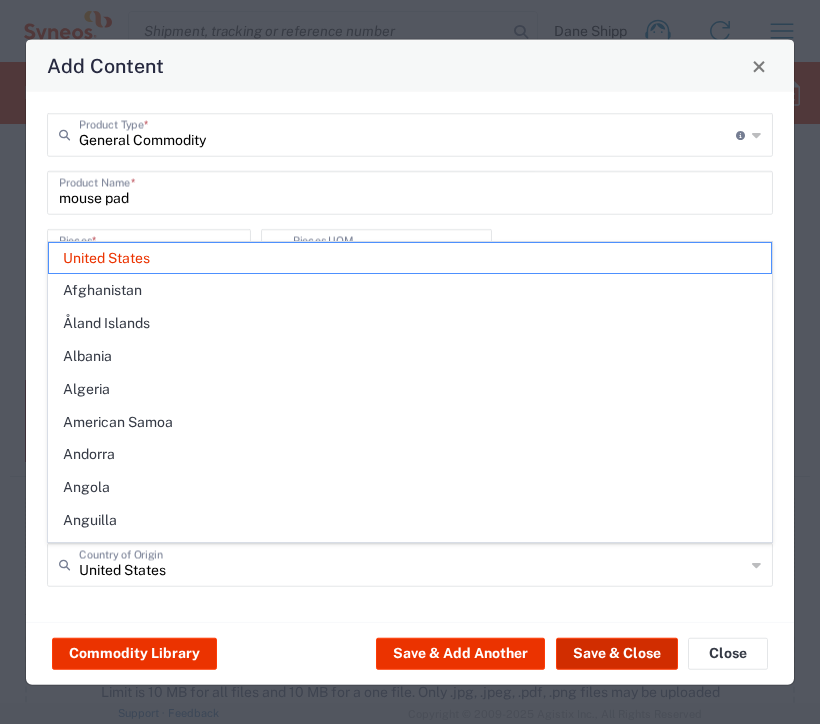 click on "Save & Close" 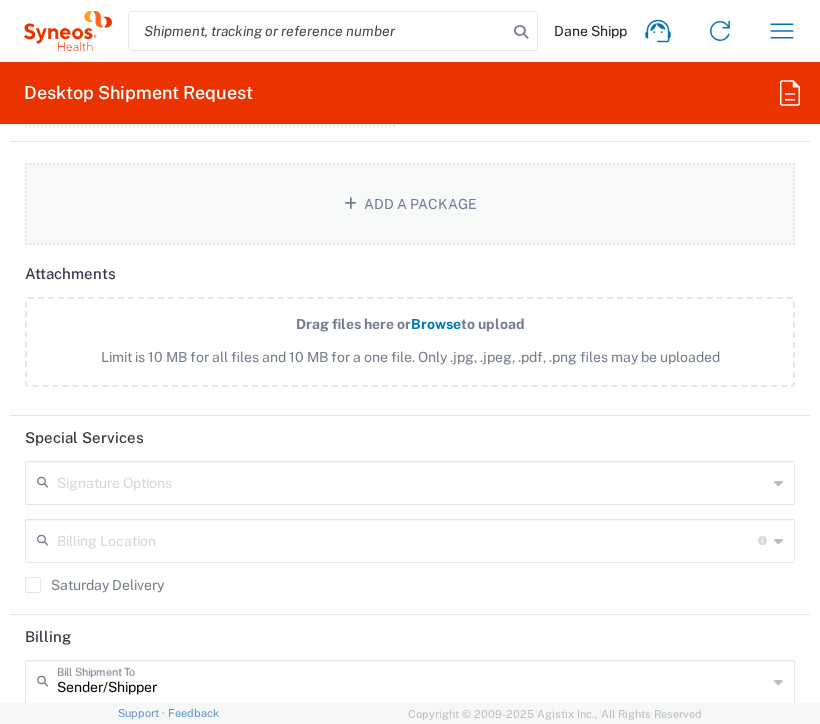 scroll, scrollTop: 3200, scrollLeft: 0, axis: vertical 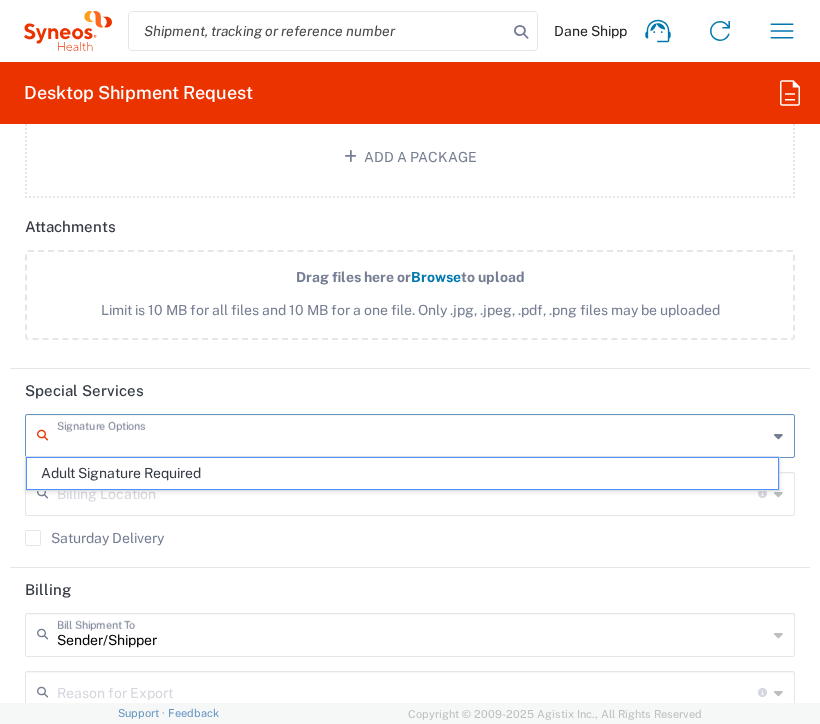 click at bounding box center (412, 434) 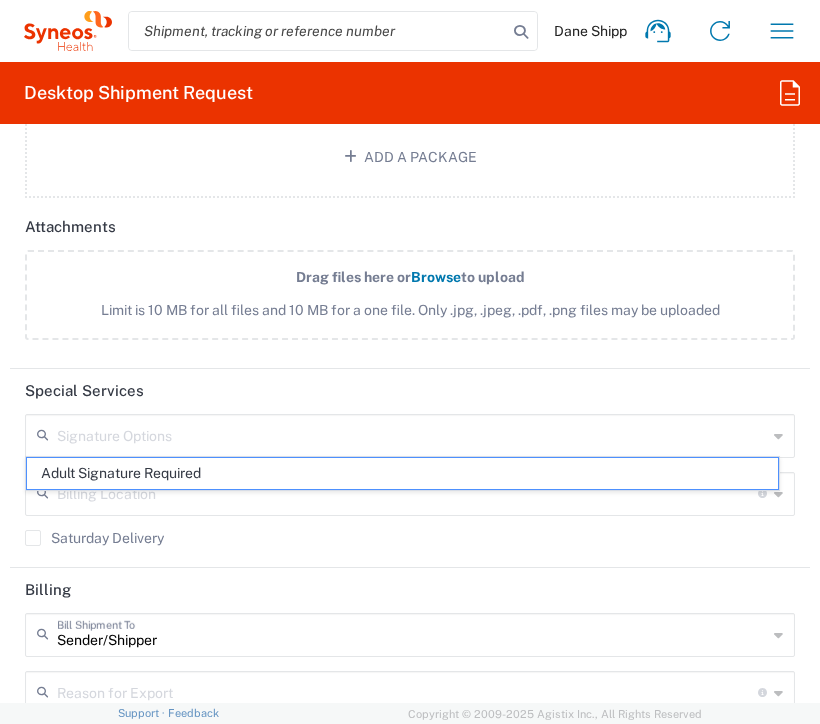 click on "Special Services" 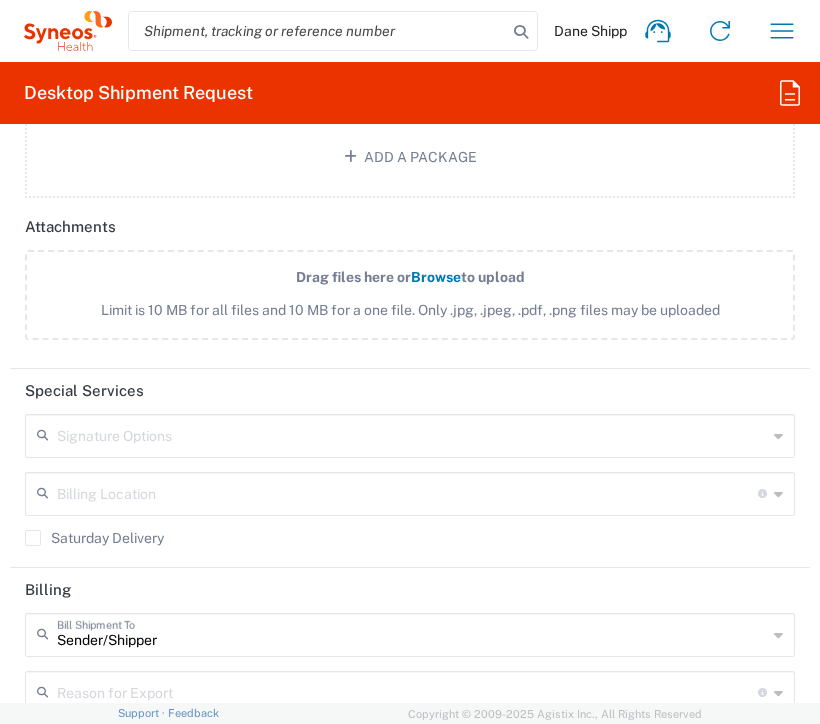 click at bounding box center [407, 492] 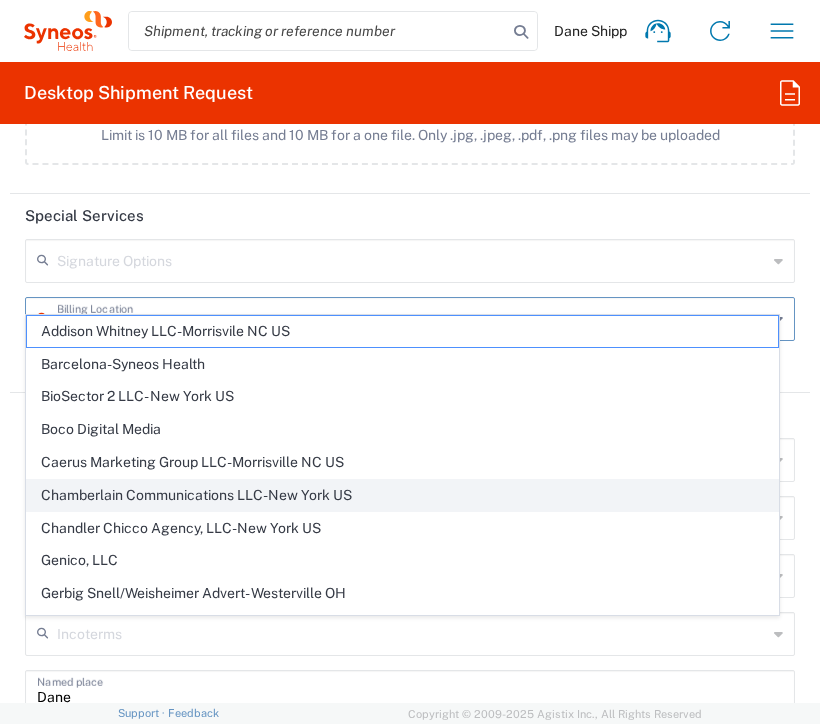 scroll, scrollTop: 3400, scrollLeft: 0, axis: vertical 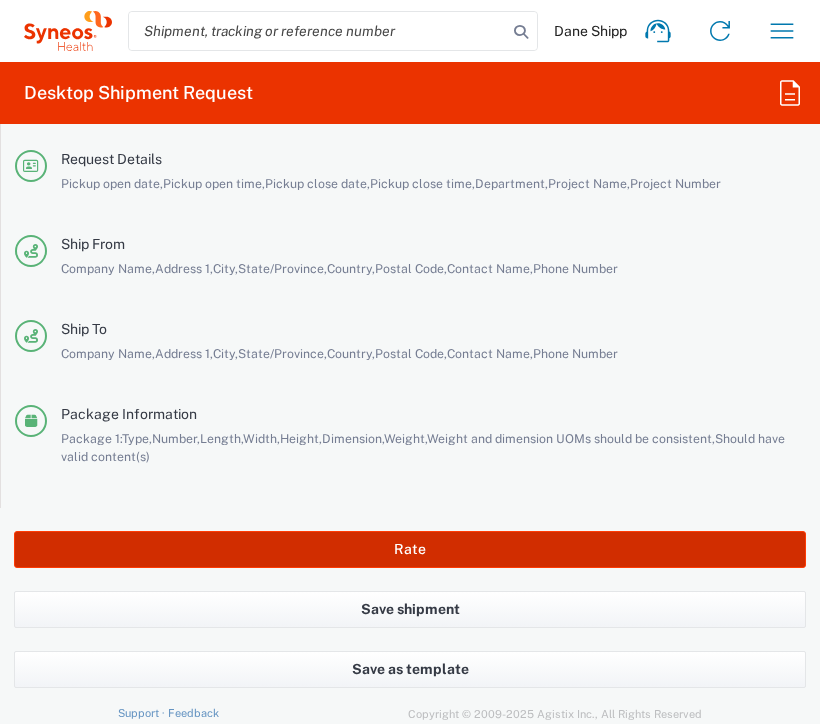 click on "Rate" 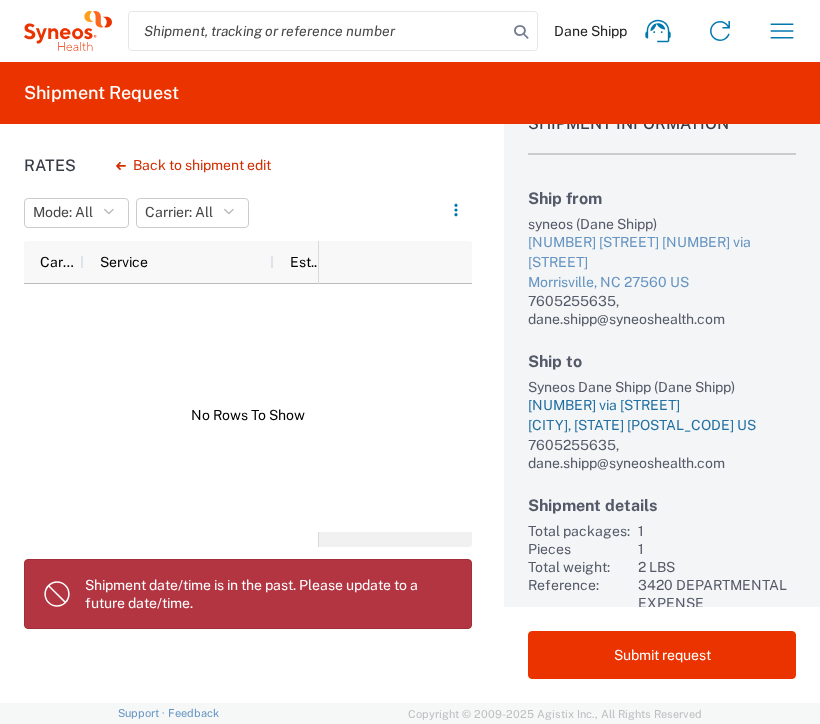 scroll, scrollTop: 82, scrollLeft: 0, axis: vertical 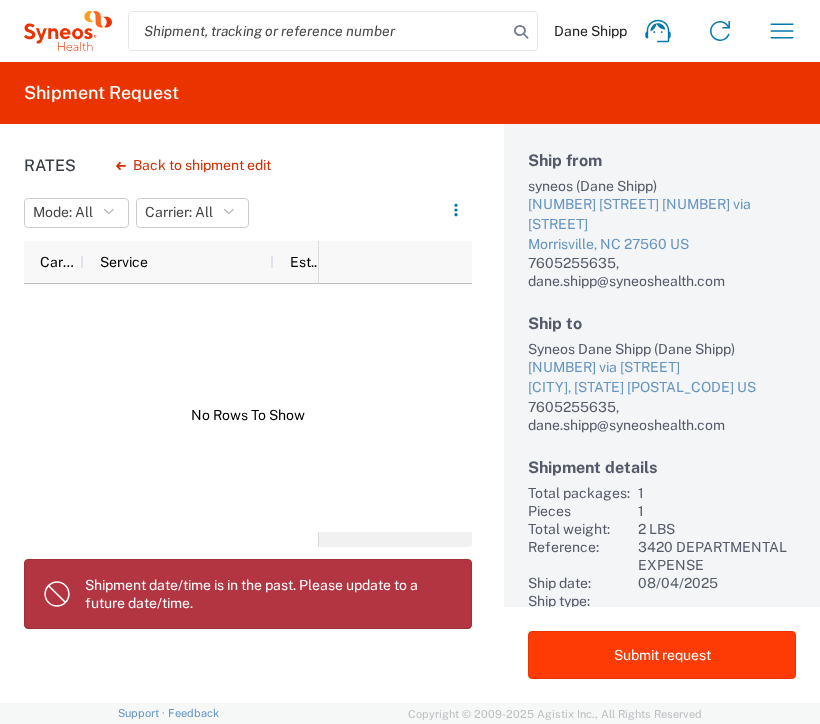 click on "Submit request" 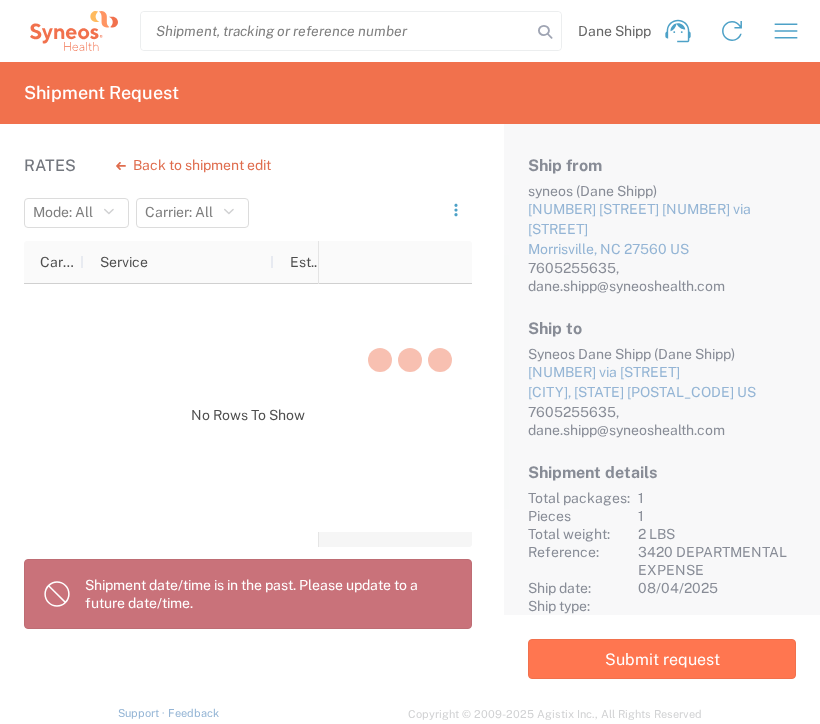 scroll, scrollTop: 74, scrollLeft: 0, axis: vertical 